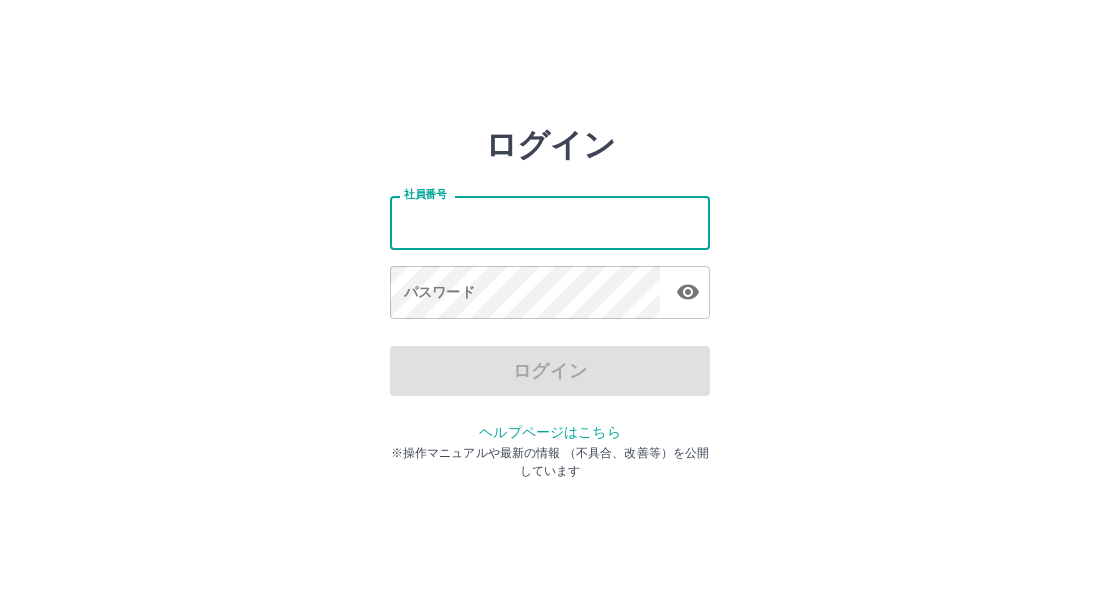 scroll, scrollTop: 0, scrollLeft: 0, axis: both 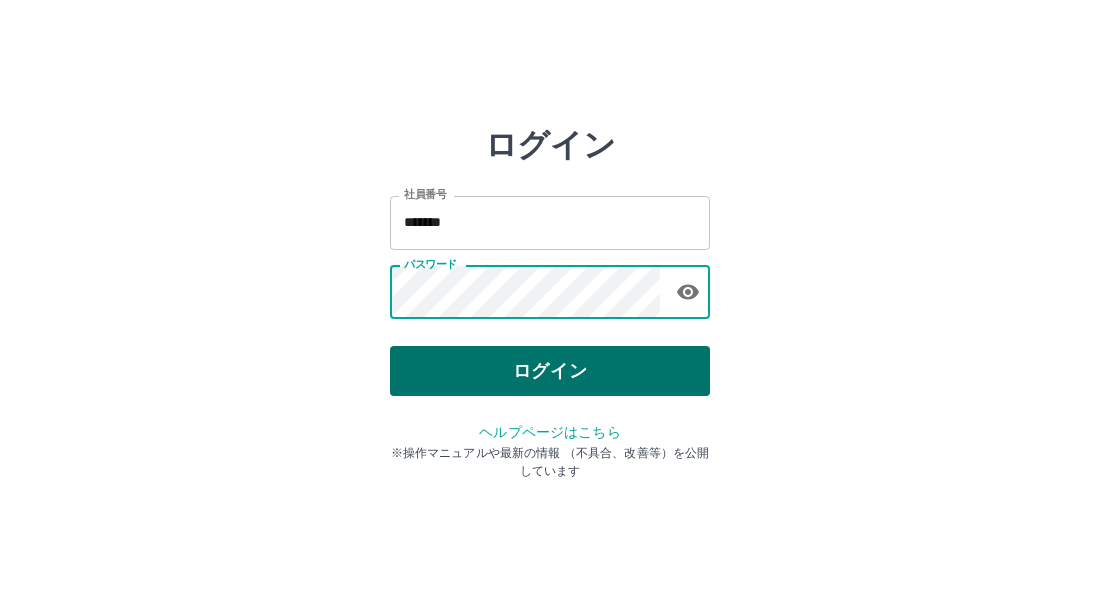 click on "ログイン" at bounding box center (550, 371) 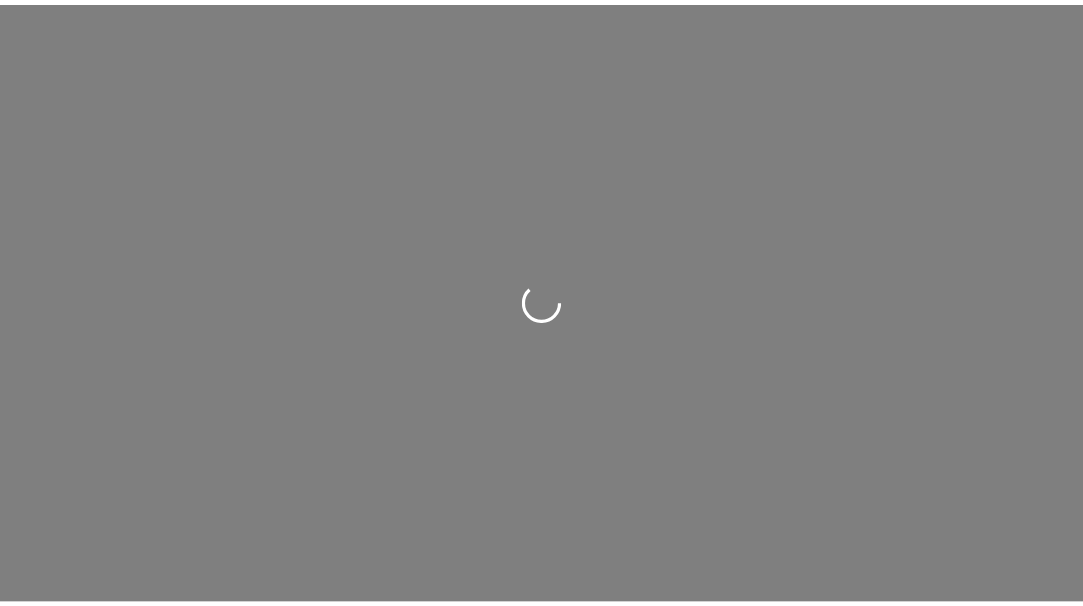 scroll, scrollTop: 0, scrollLeft: 0, axis: both 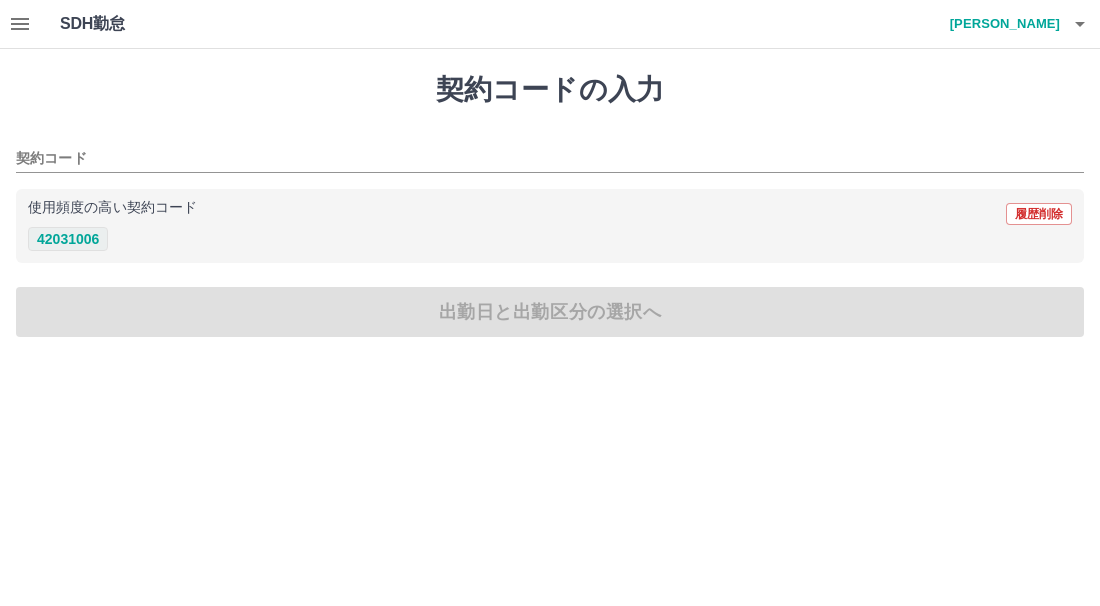 click on "42031006" at bounding box center (68, 239) 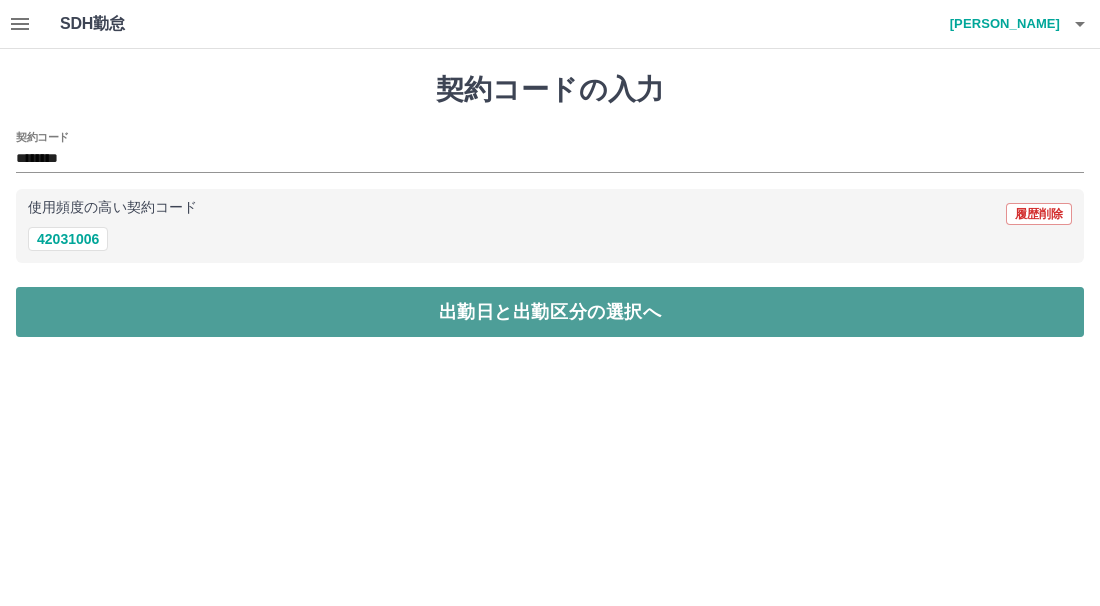 click on "出勤日と出勤区分の選択へ" at bounding box center [550, 312] 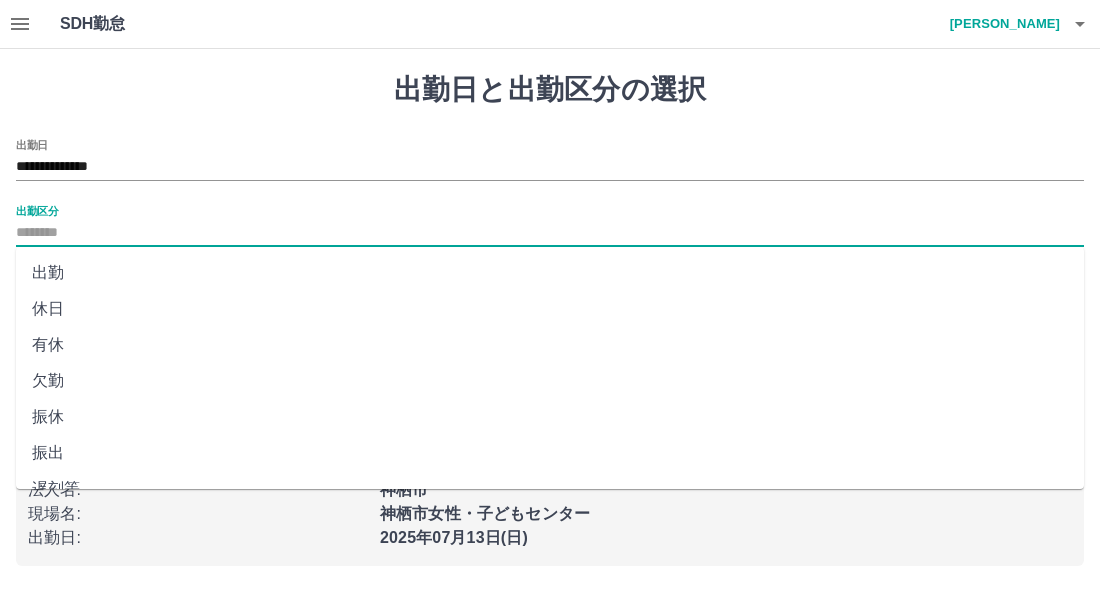 click on "出勤区分" at bounding box center (550, 233) 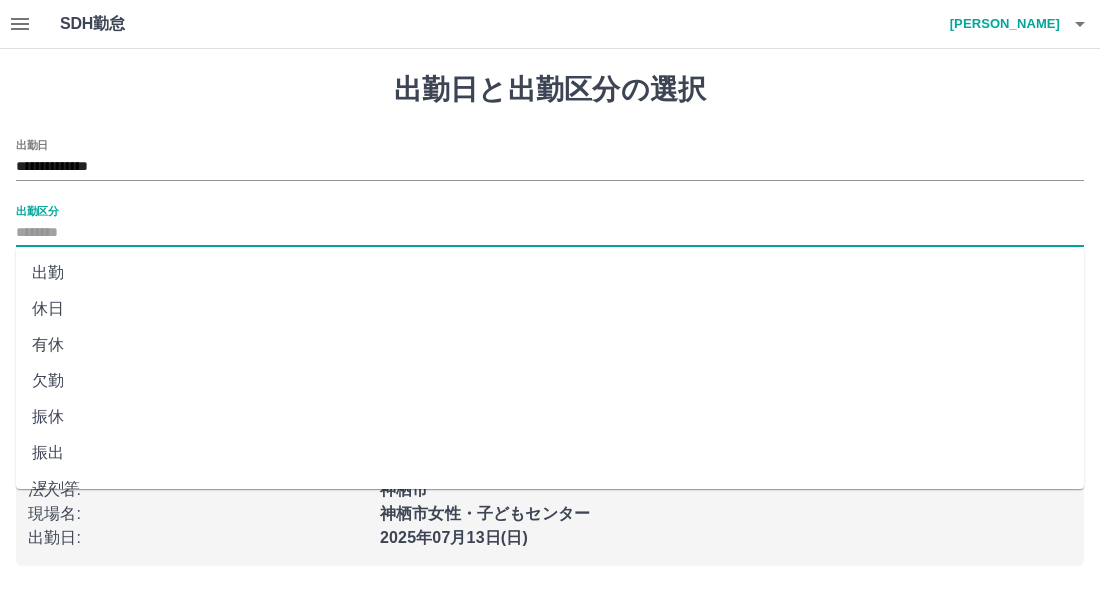 click on "出勤" at bounding box center (550, 273) 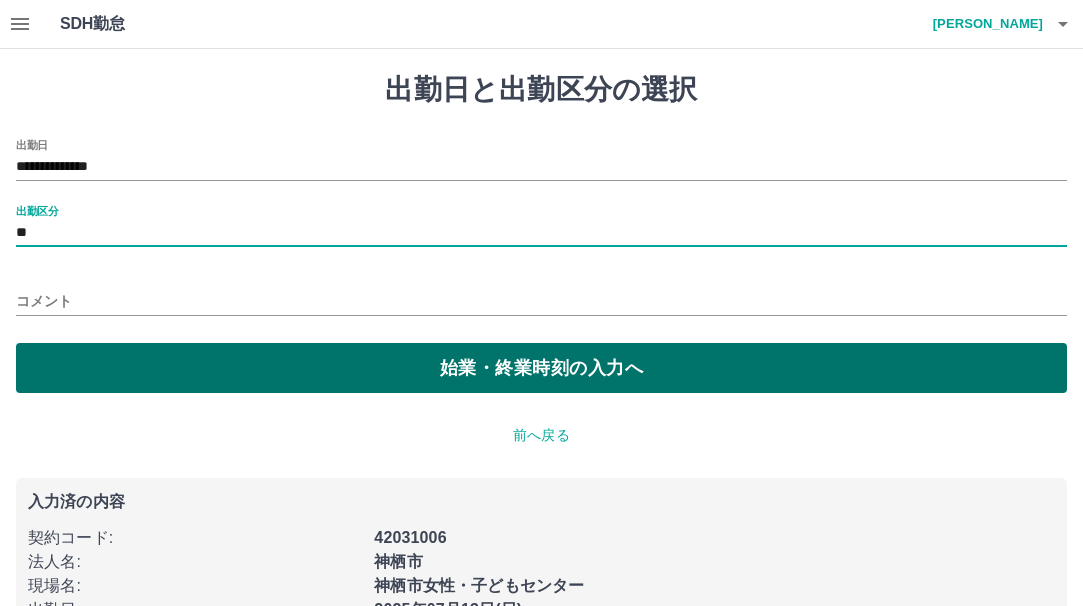 click on "始業・終業時刻の入力へ" at bounding box center (541, 368) 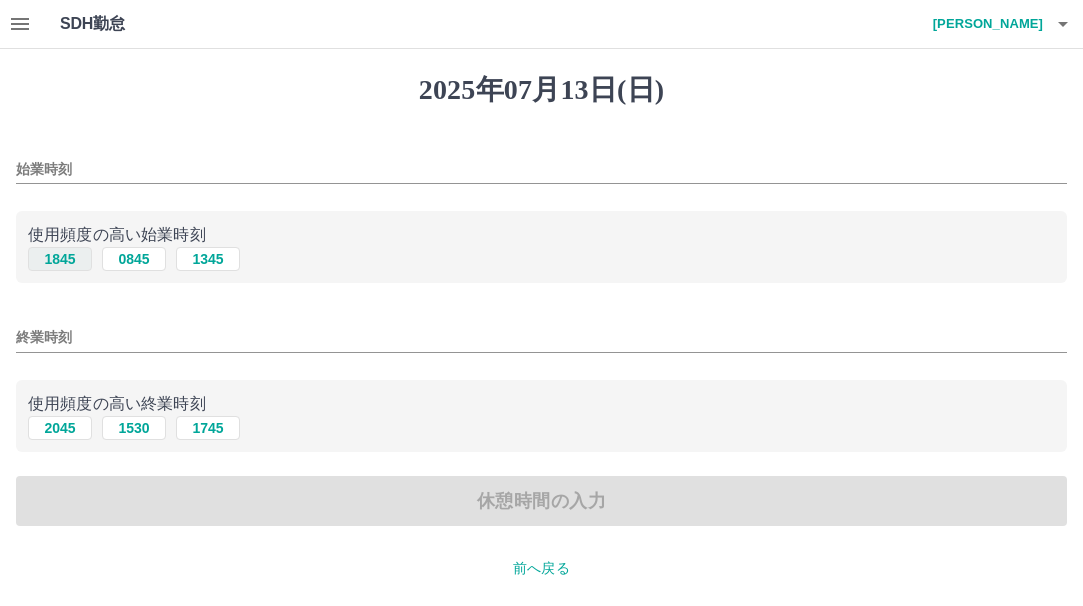 click on "1845" at bounding box center (60, 259) 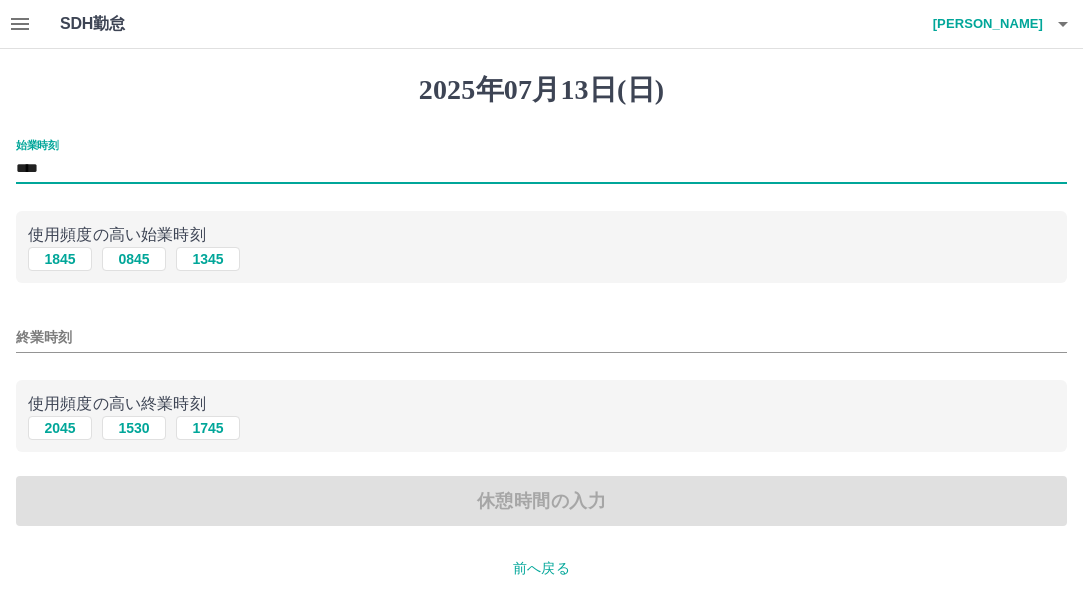 drag, startPoint x: 36, startPoint y: 168, endPoint x: 14, endPoint y: 171, distance: 22.203604 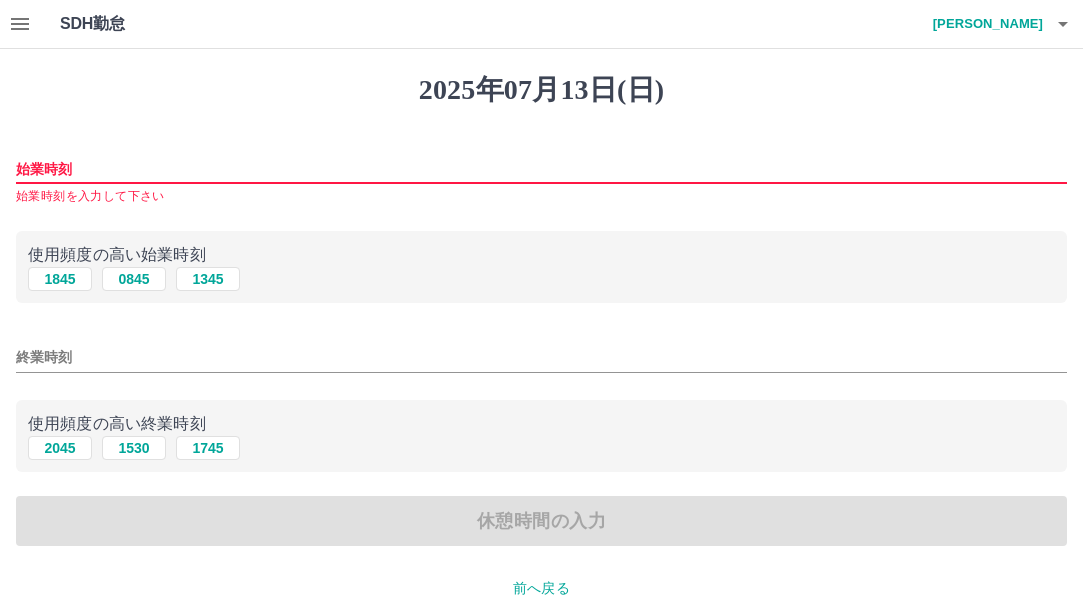 click on "終業時刻" at bounding box center (541, 351) 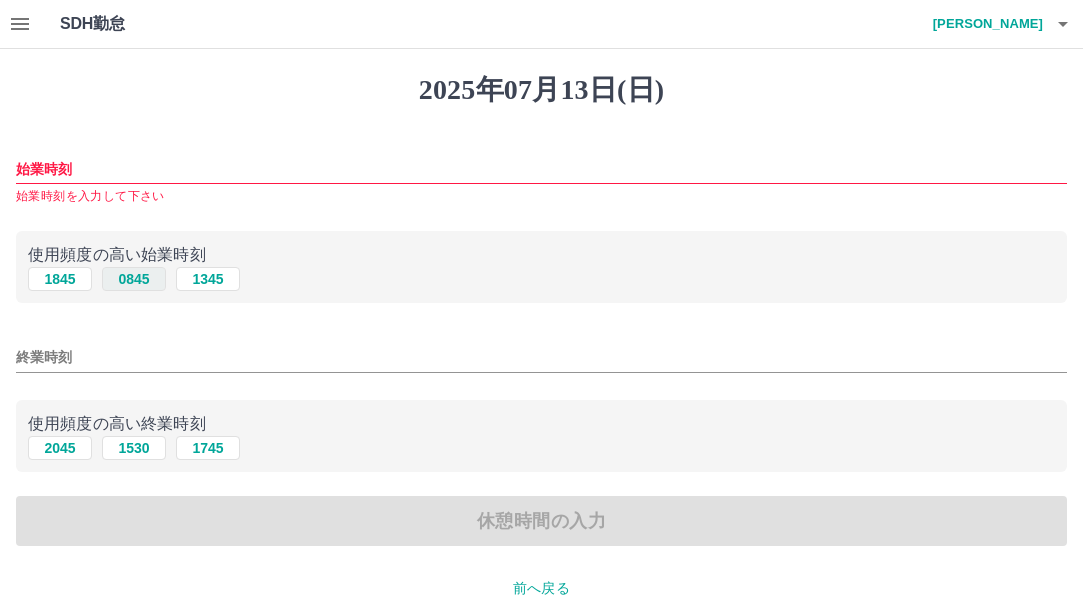 click on "0845" at bounding box center (134, 279) 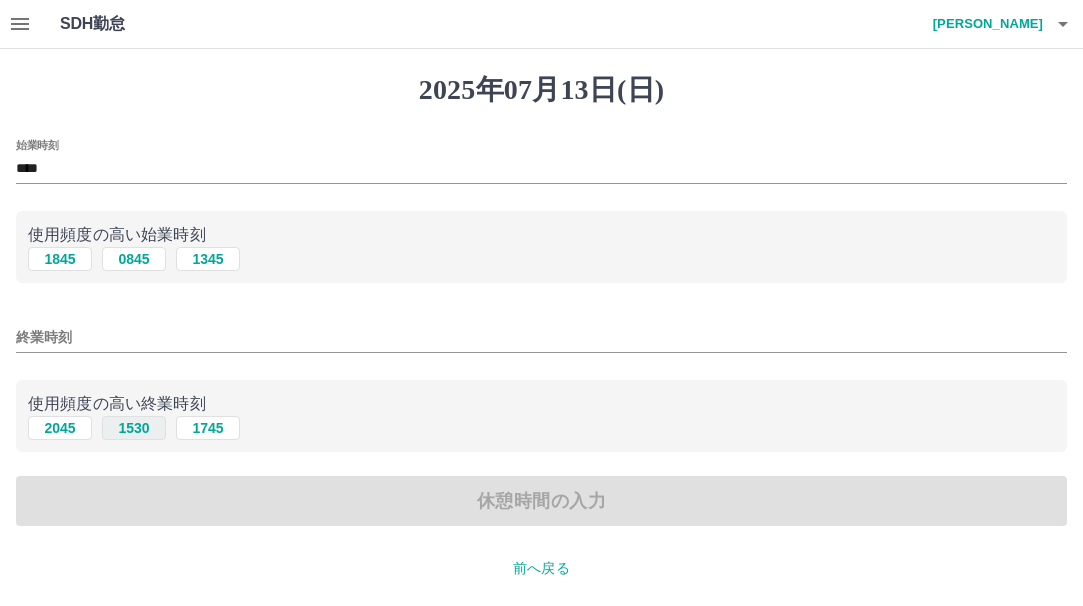 click on "1530" at bounding box center [134, 428] 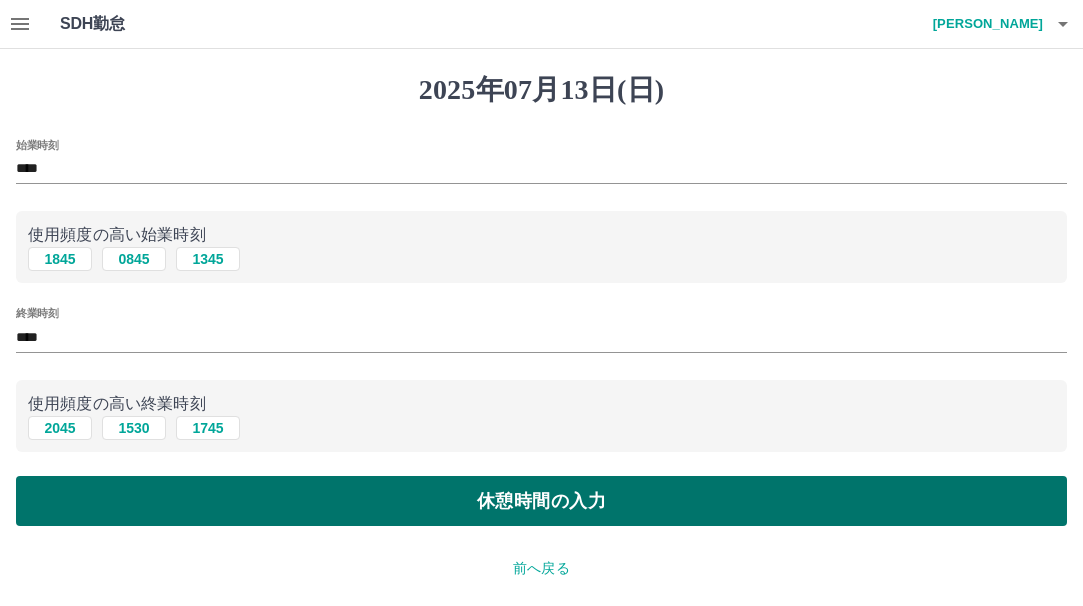 click on "休憩時間の入力" at bounding box center (541, 501) 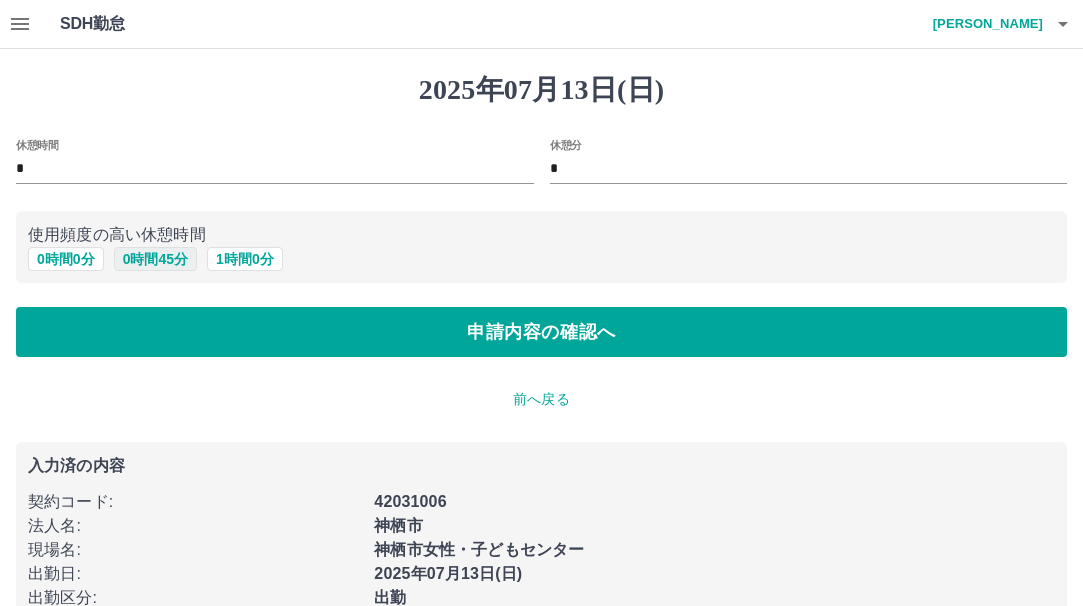 click on "0 時間 45 分" at bounding box center (155, 259) 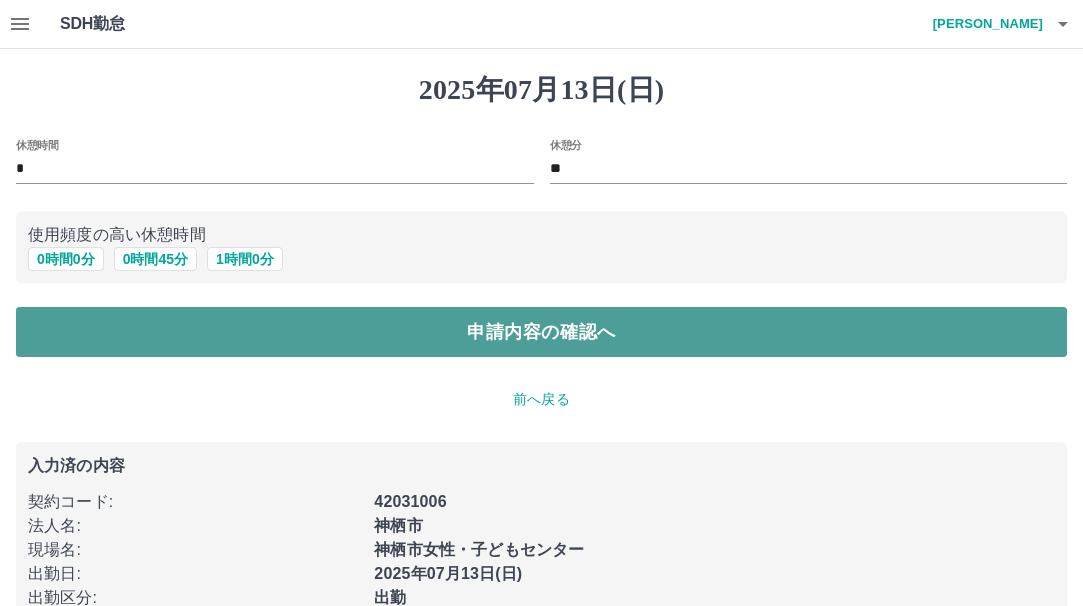 click on "申請内容の確認へ" at bounding box center [541, 332] 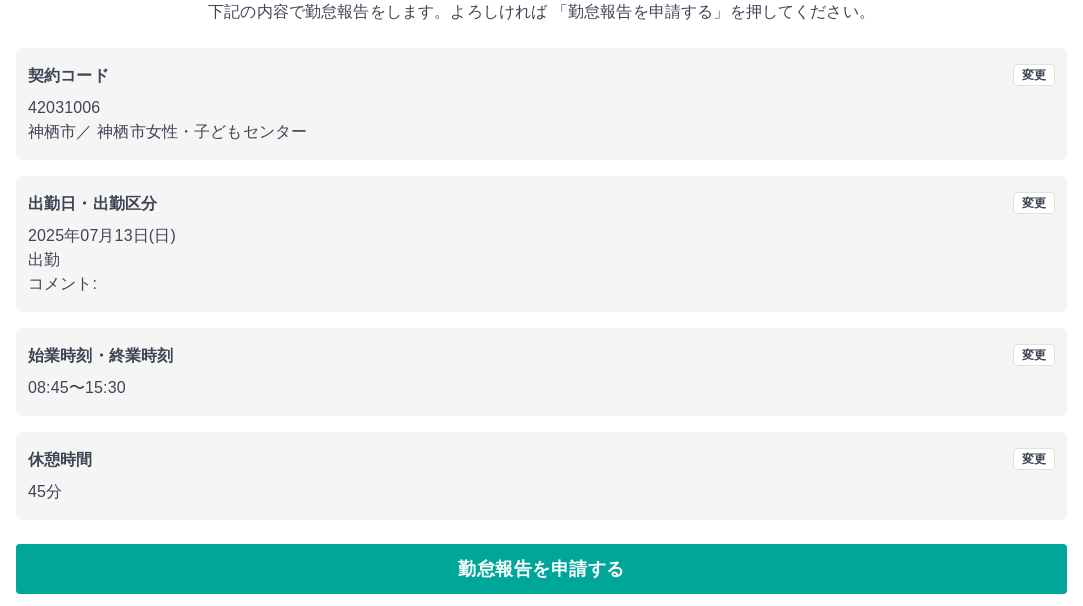 scroll, scrollTop: 143, scrollLeft: 0, axis: vertical 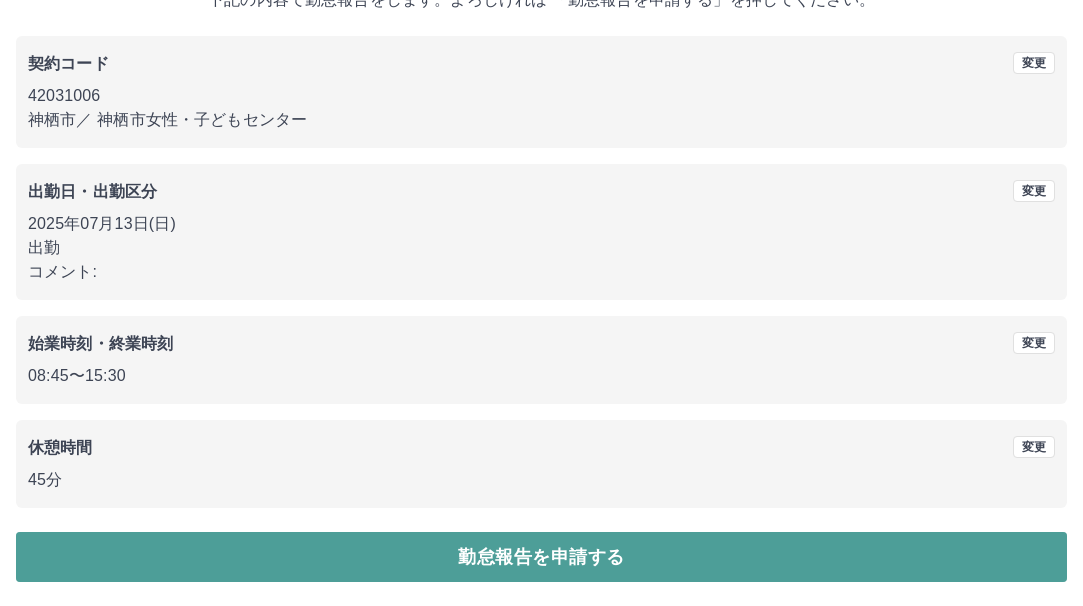 click on "勤怠報告を申請する" at bounding box center (541, 557) 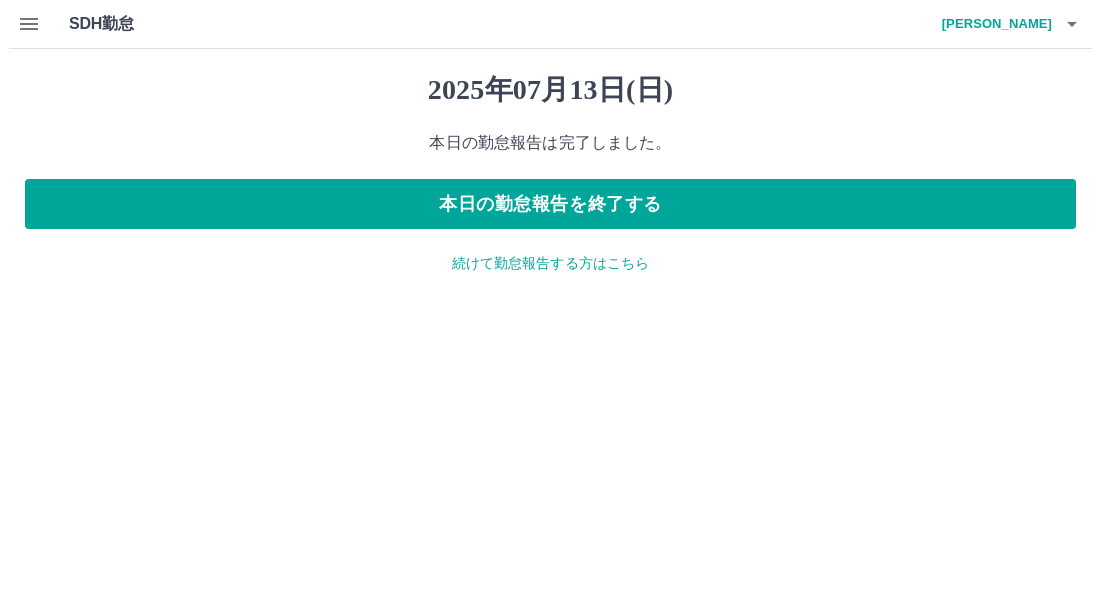 scroll, scrollTop: 0, scrollLeft: 0, axis: both 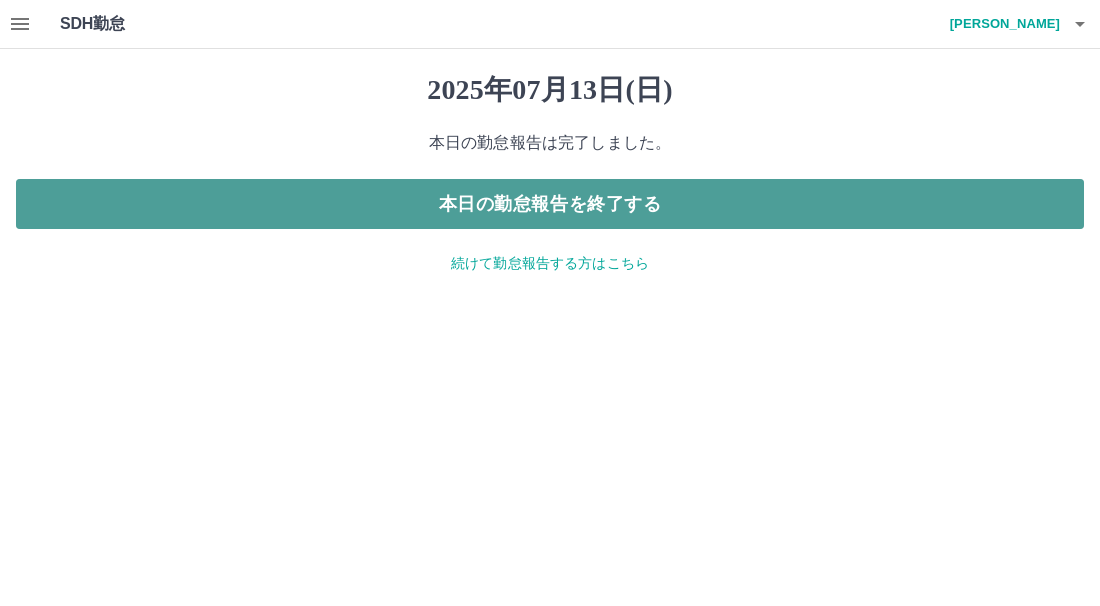 click on "本日の勤怠報告を終了する" at bounding box center [550, 204] 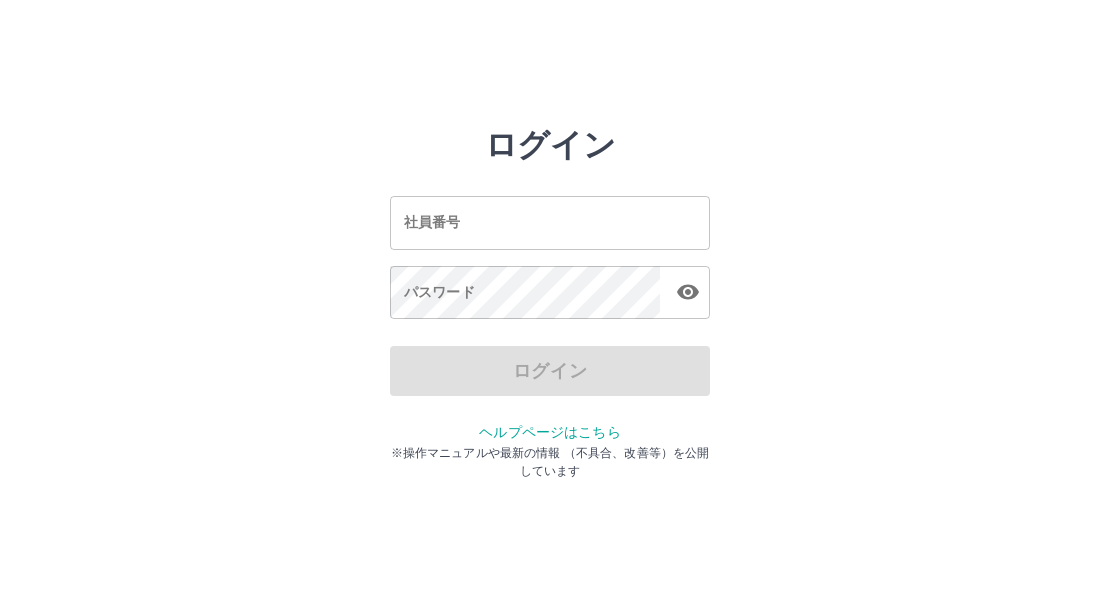 scroll, scrollTop: 0, scrollLeft: 0, axis: both 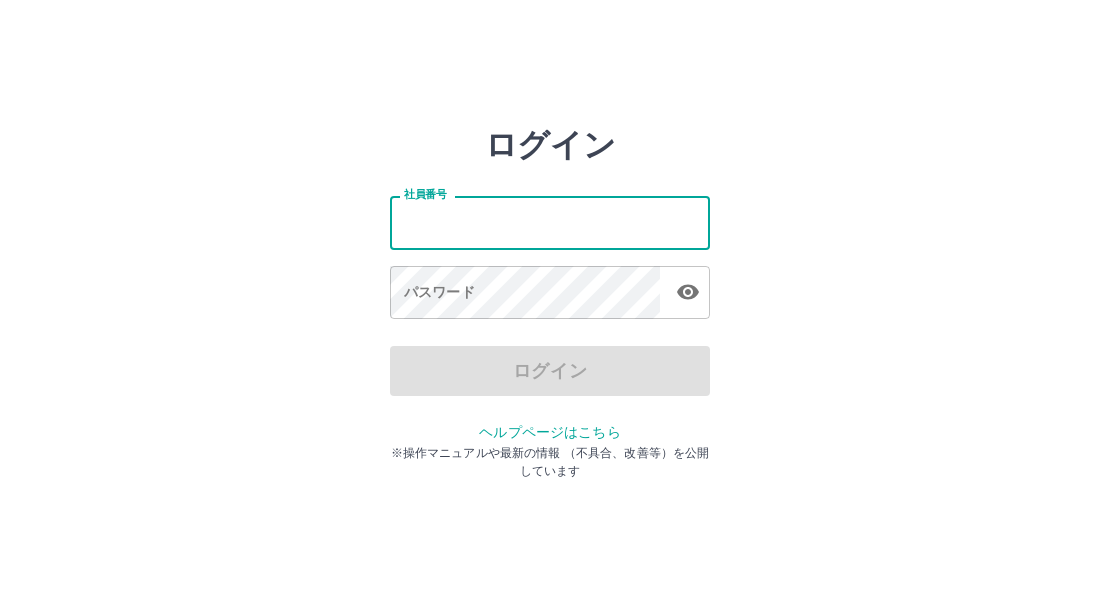 drag, startPoint x: 0, startPoint y: 0, endPoint x: 516, endPoint y: 208, distance: 556.3452 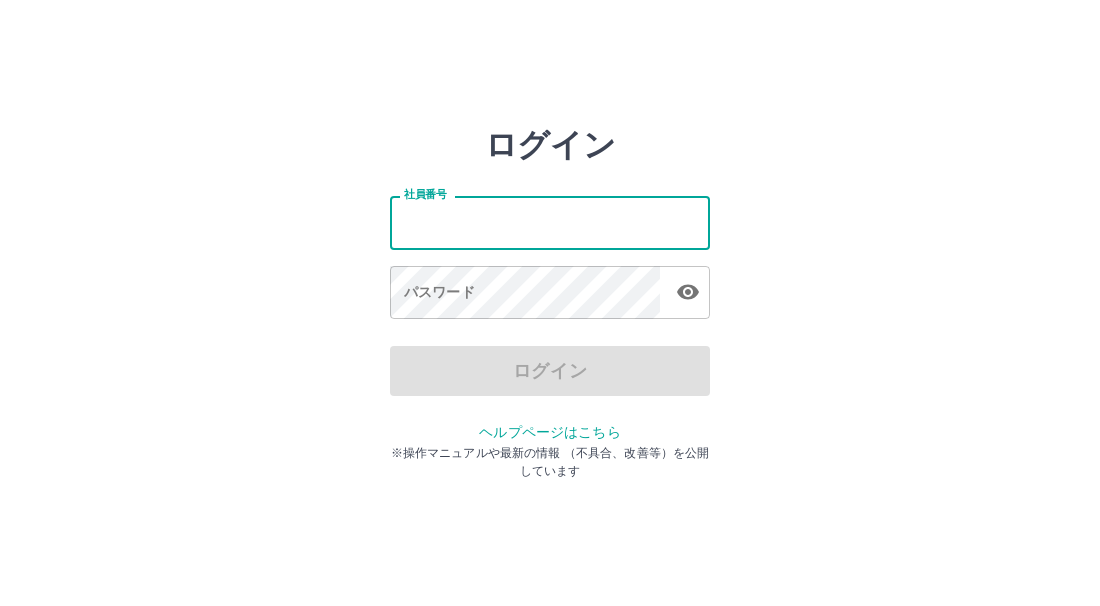 type on "*******" 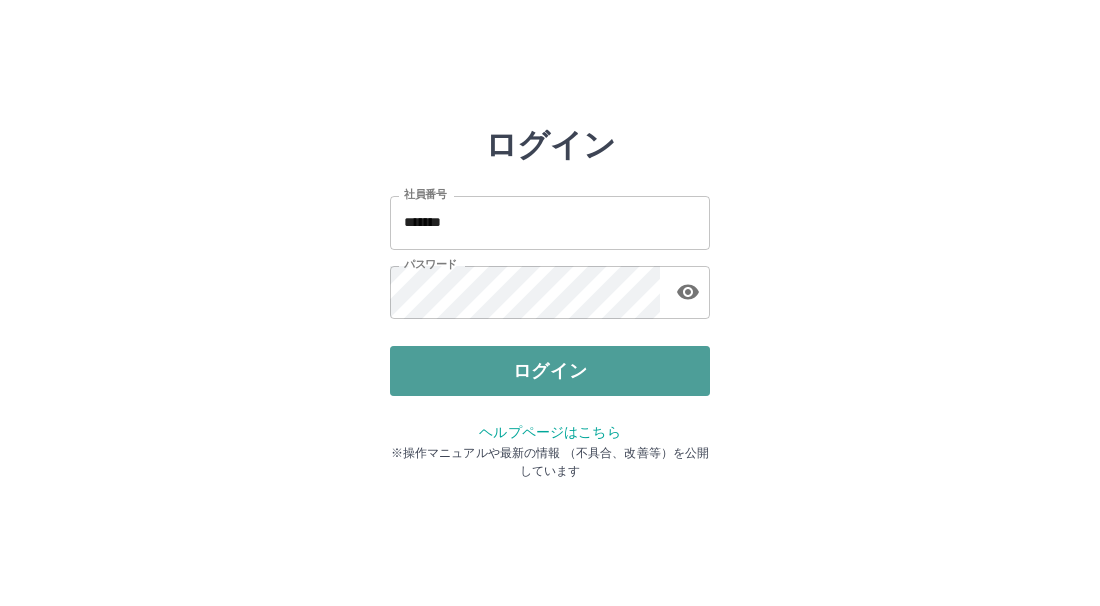 click on "ログイン" at bounding box center [550, 371] 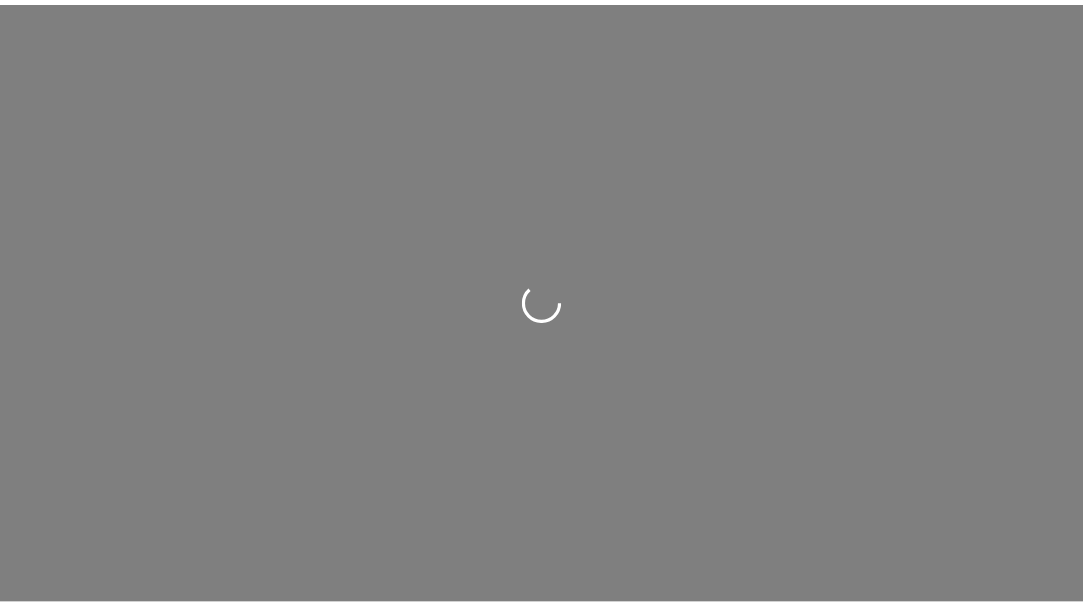 scroll, scrollTop: 0, scrollLeft: 0, axis: both 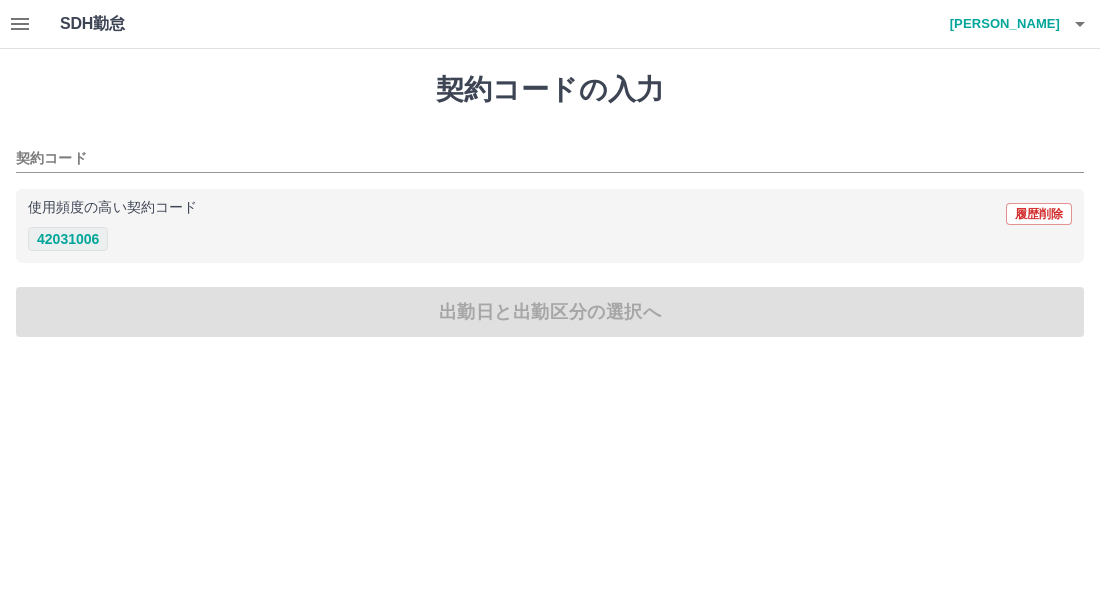 click on "42031006" at bounding box center [68, 239] 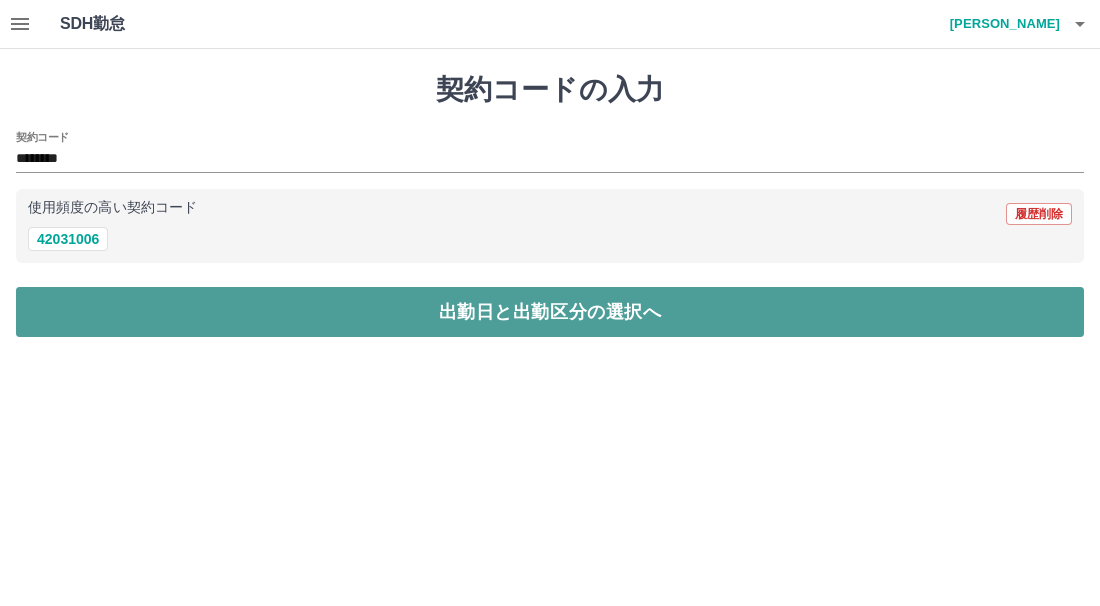 click on "出勤日と出勤区分の選択へ" at bounding box center (550, 312) 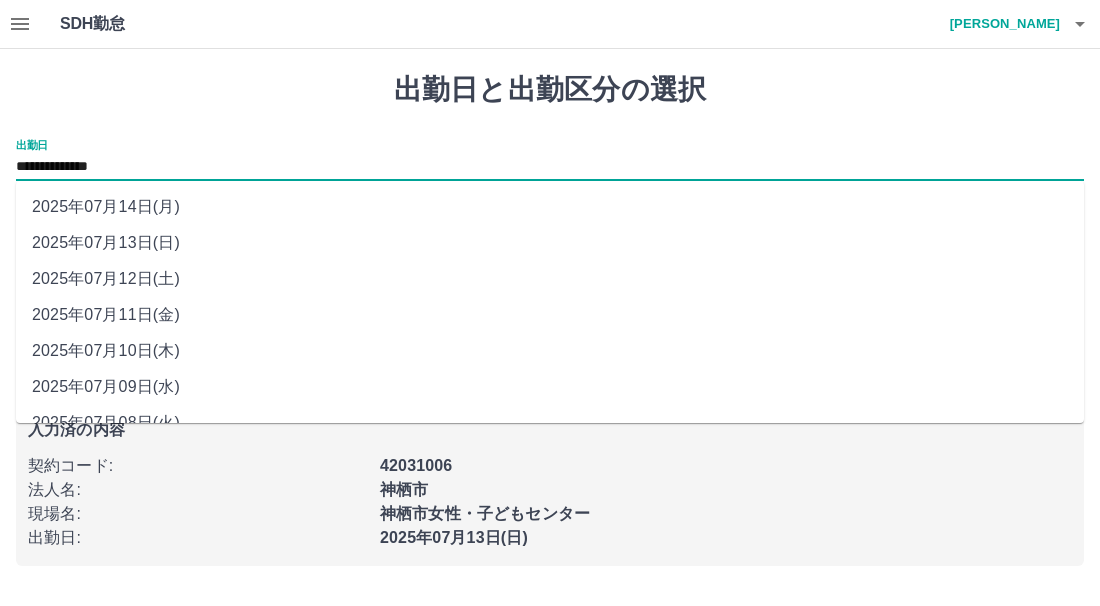 click on "**********" at bounding box center (550, 167) 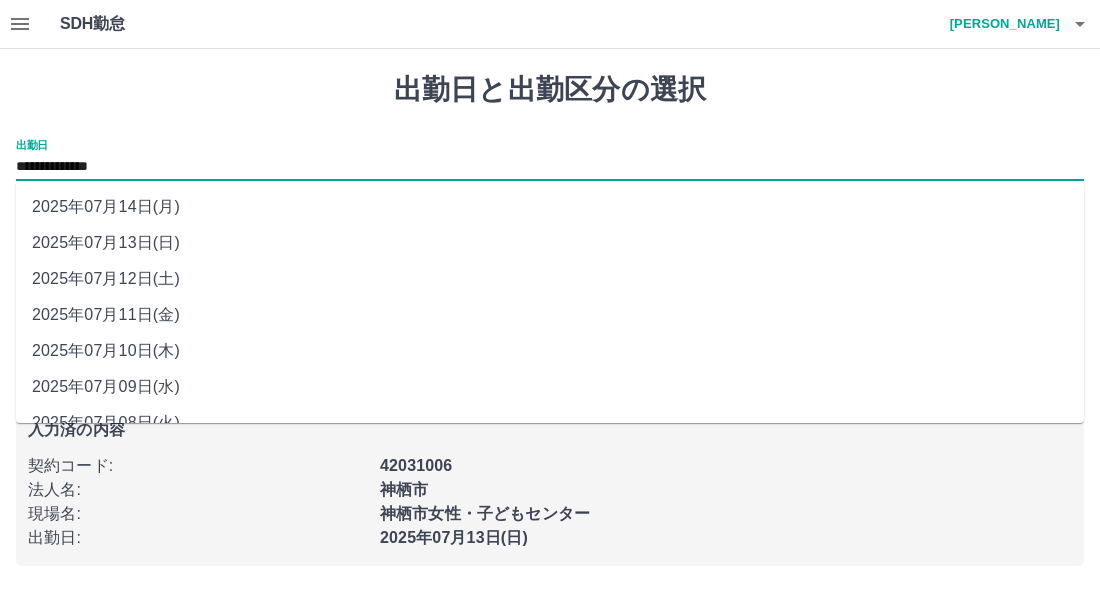 click on "2025年07月12日(土)" at bounding box center (550, 279) 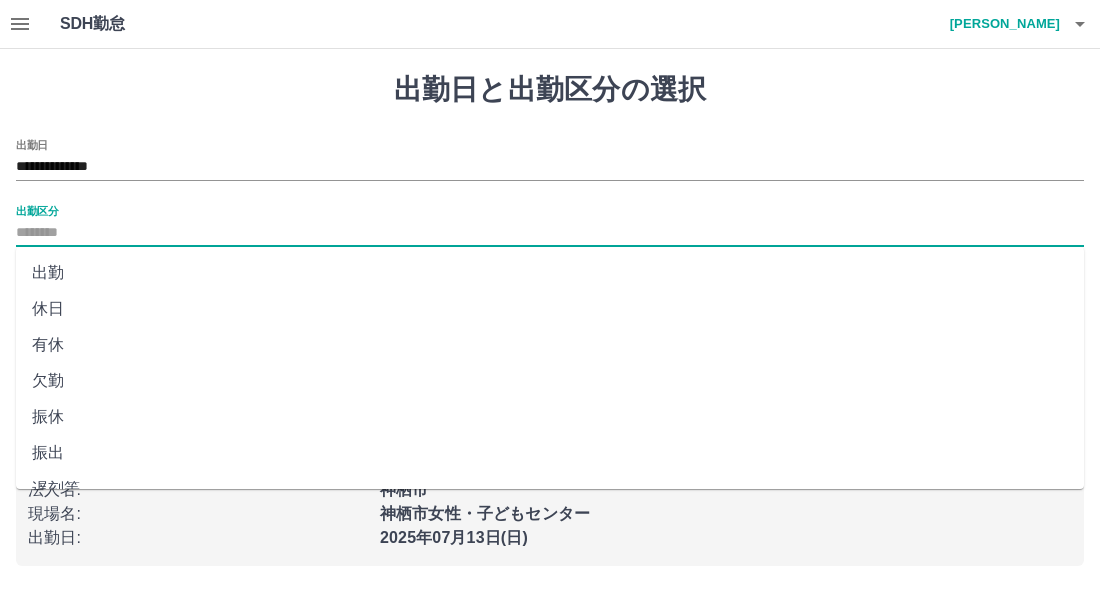 click on "出勤区分" at bounding box center (550, 233) 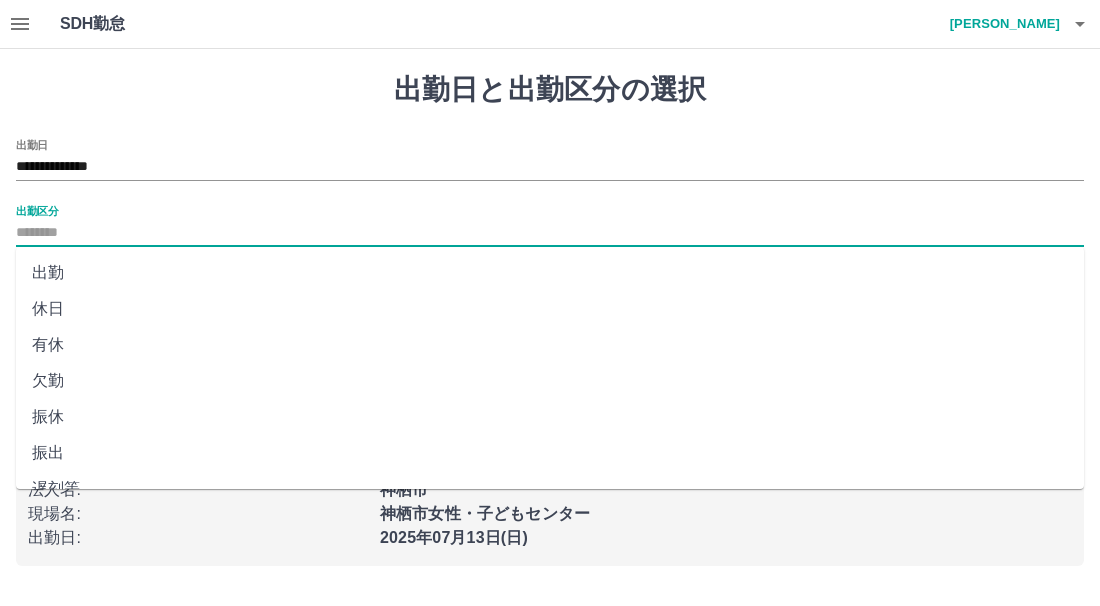 click on "出勤" at bounding box center [550, 273] 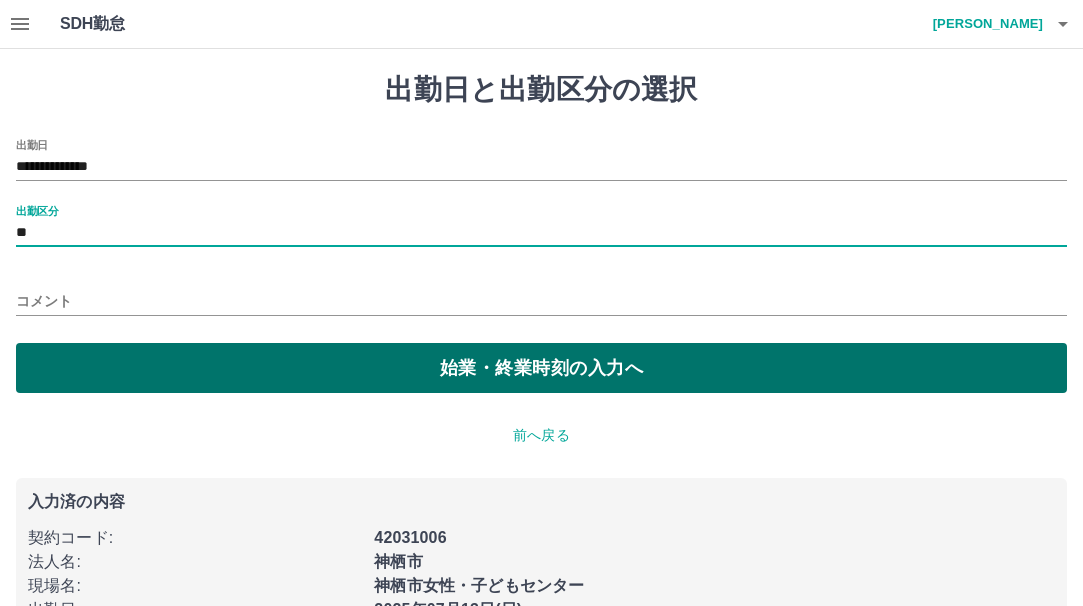 click on "始業・終業時刻の入力へ" at bounding box center (541, 368) 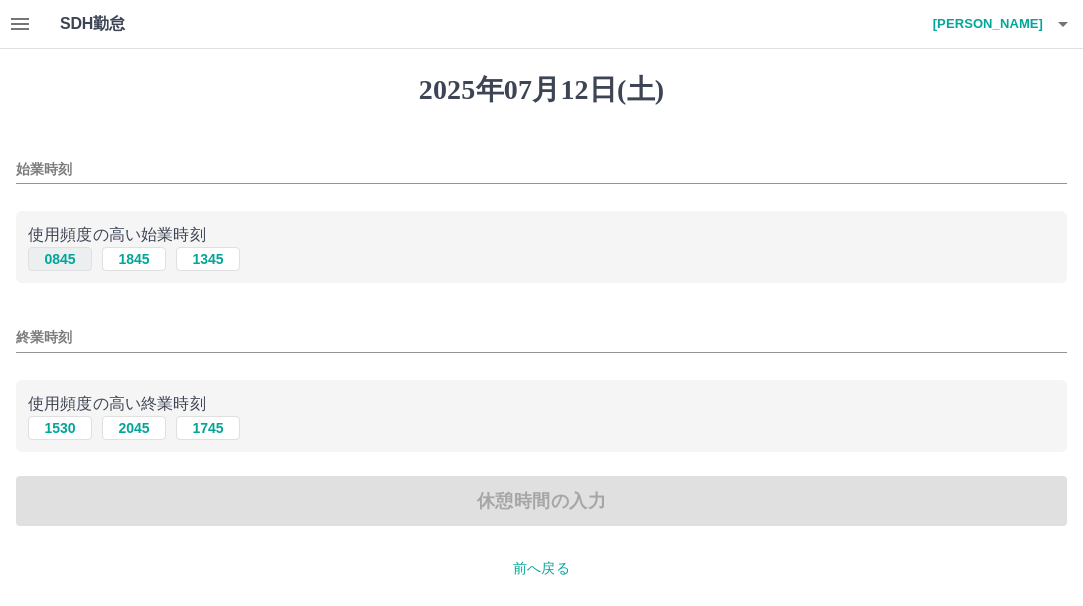 click on "0845" at bounding box center (60, 259) 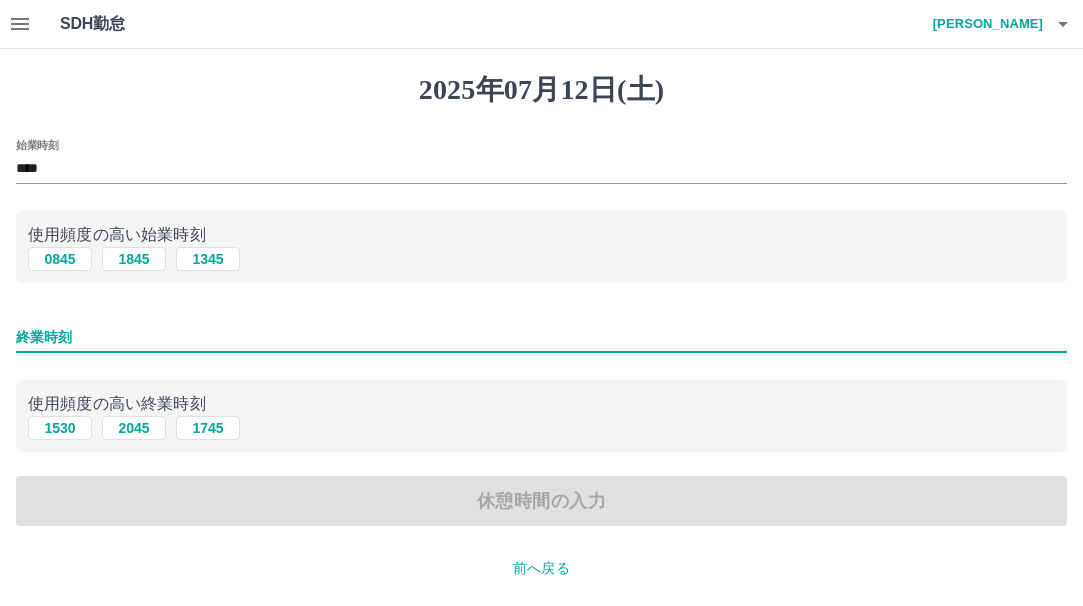click on "終業時刻" at bounding box center [541, 337] 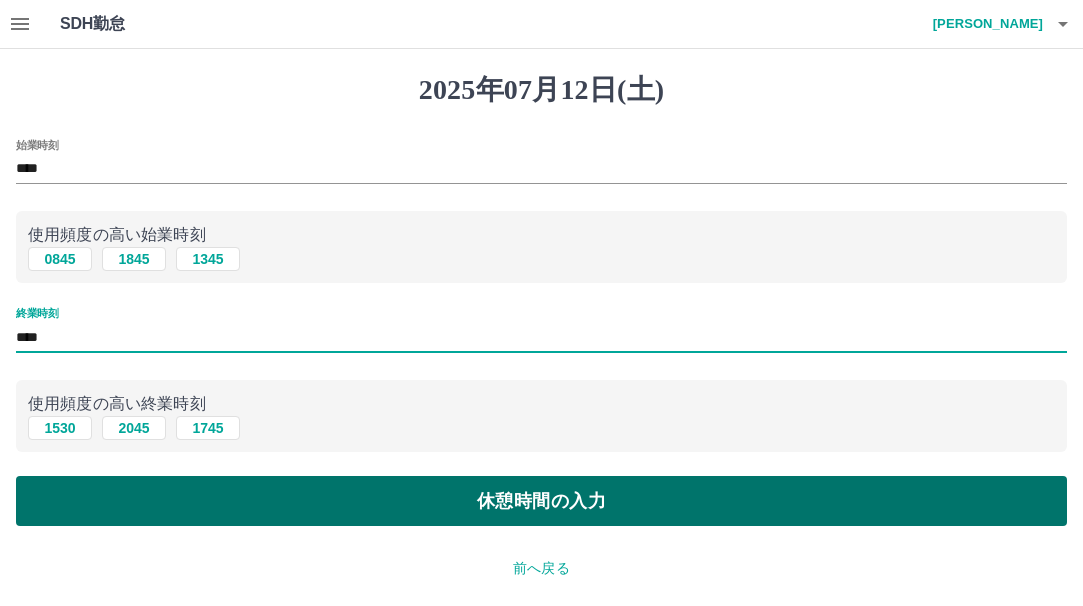 type on "****" 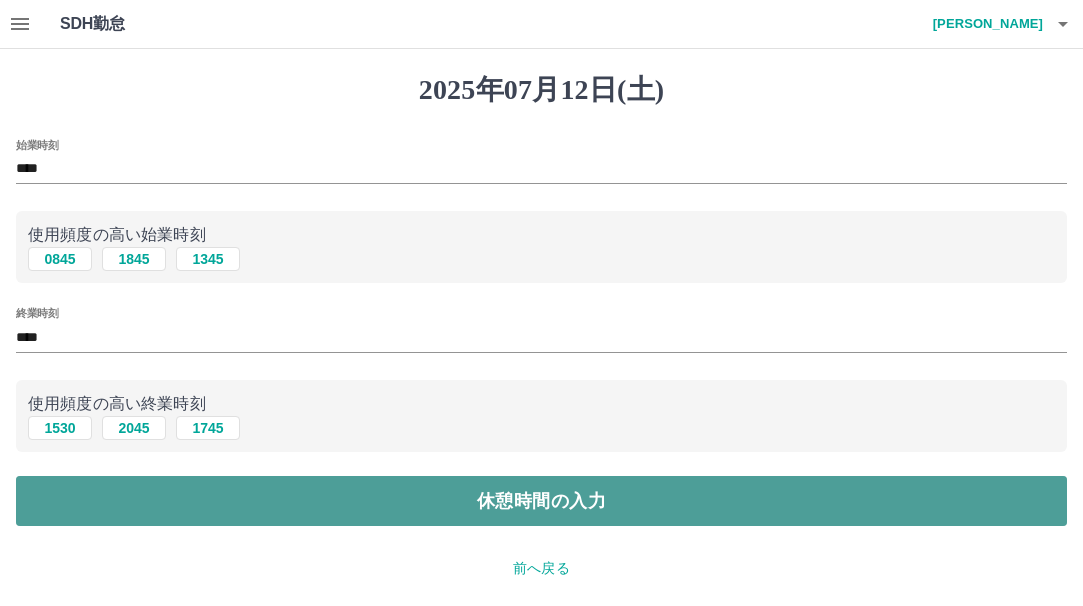 click on "休憩時間の入力" at bounding box center (541, 501) 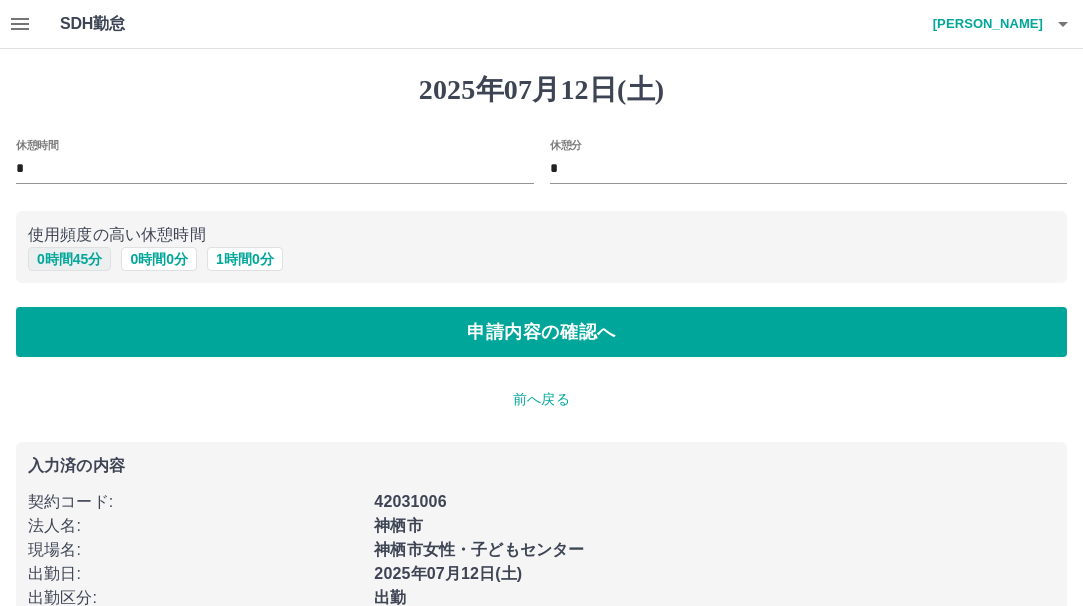 click on "0 時間 45 分" at bounding box center (69, 259) 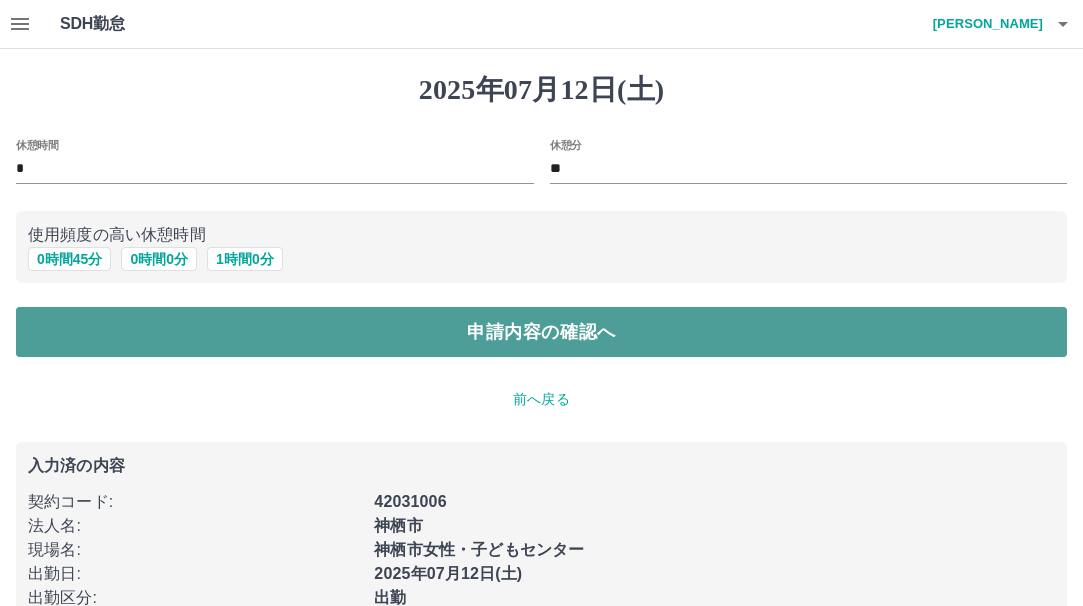 click on "申請内容の確認へ" at bounding box center [541, 332] 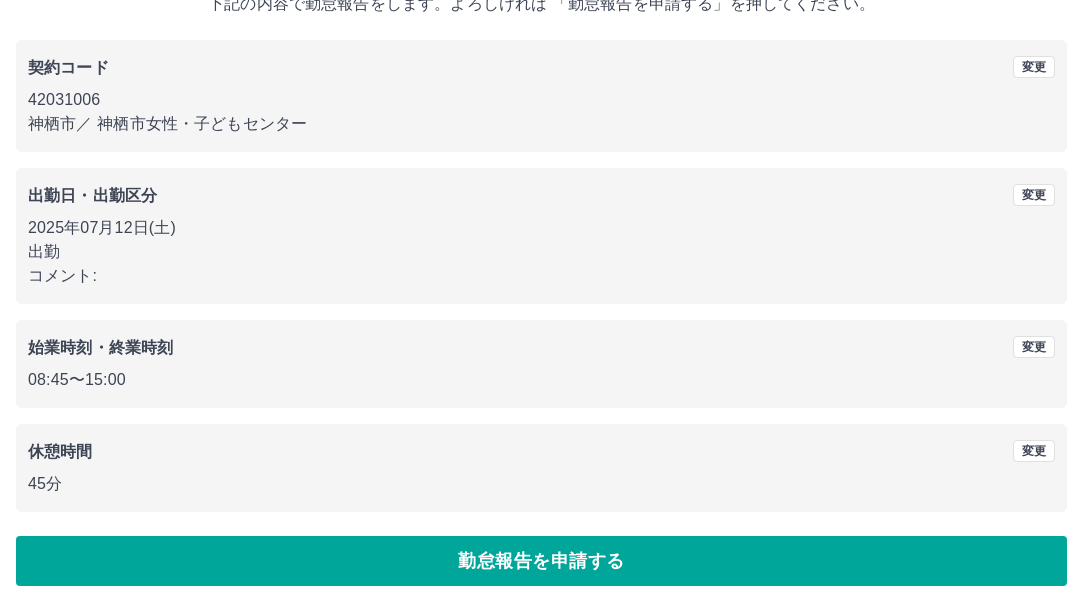 scroll, scrollTop: 143, scrollLeft: 0, axis: vertical 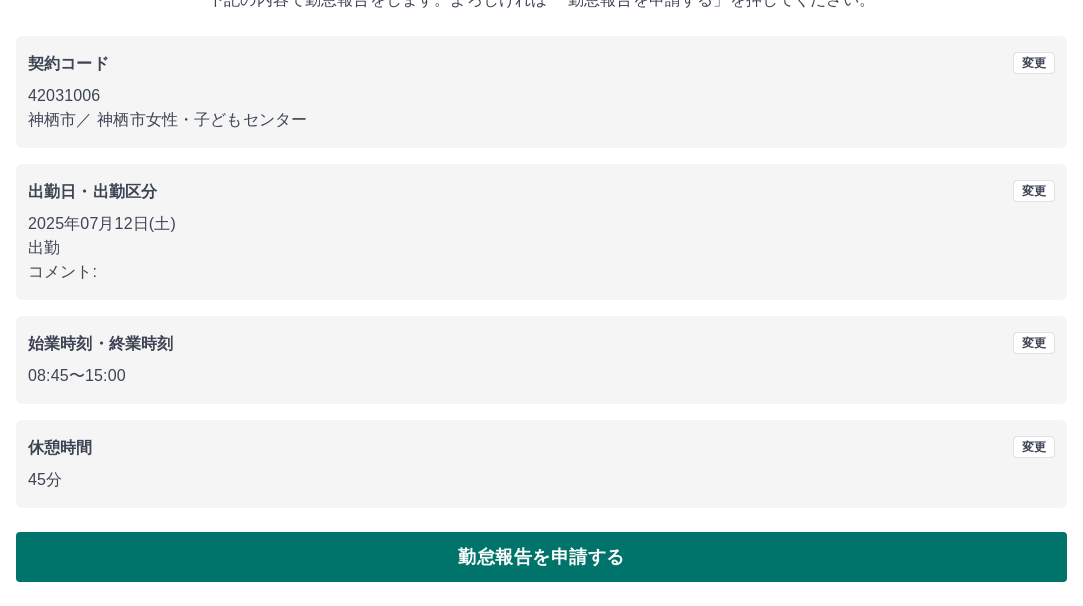 click on "勤怠報告を申請する" at bounding box center (541, 557) 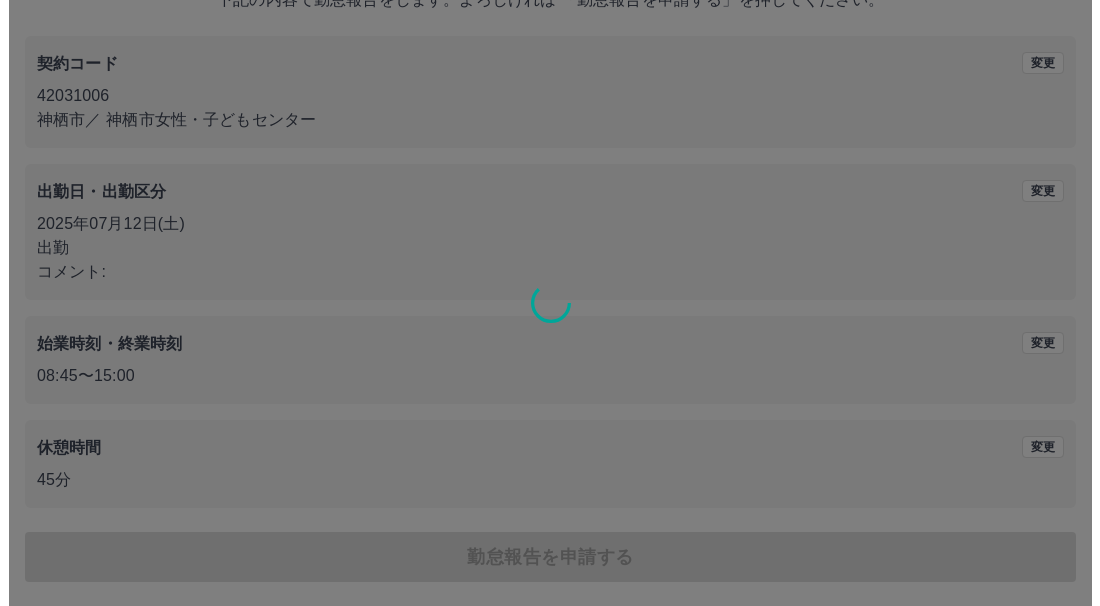 scroll, scrollTop: 0, scrollLeft: 0, axis: both 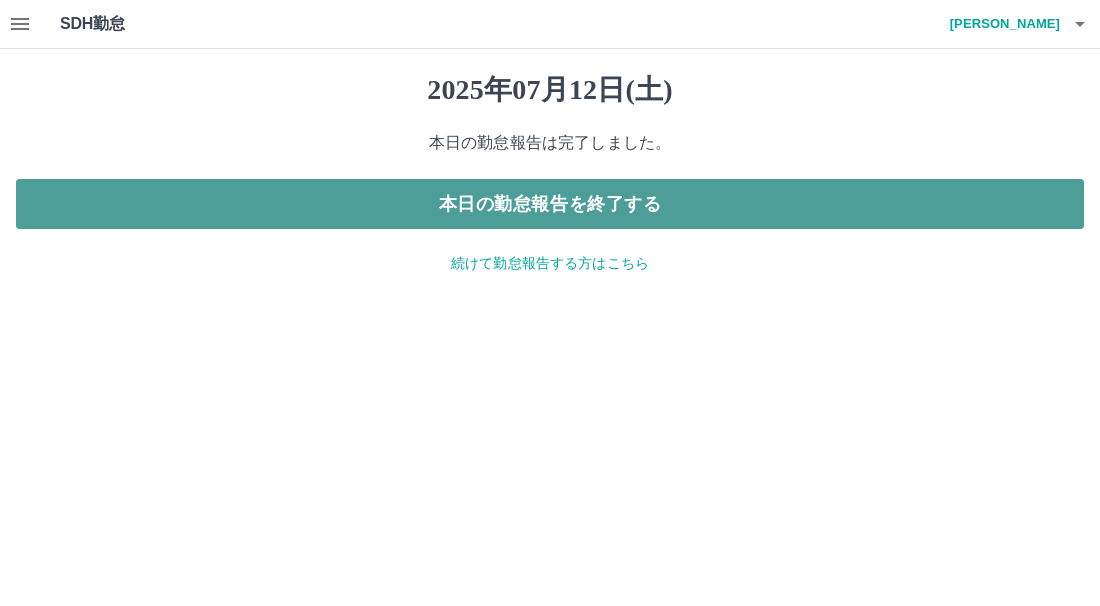 click on "本日の勤怠報告を終了する" at bounding box center (550, 204) 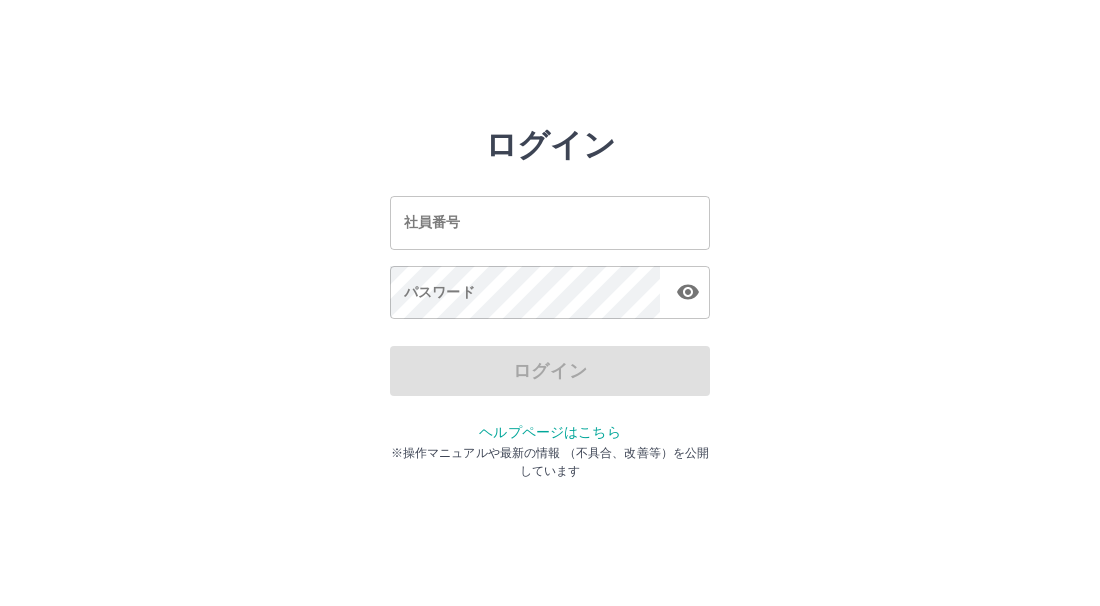 scroll, scrollTop: 0, scrollLeft: 0, axis: both 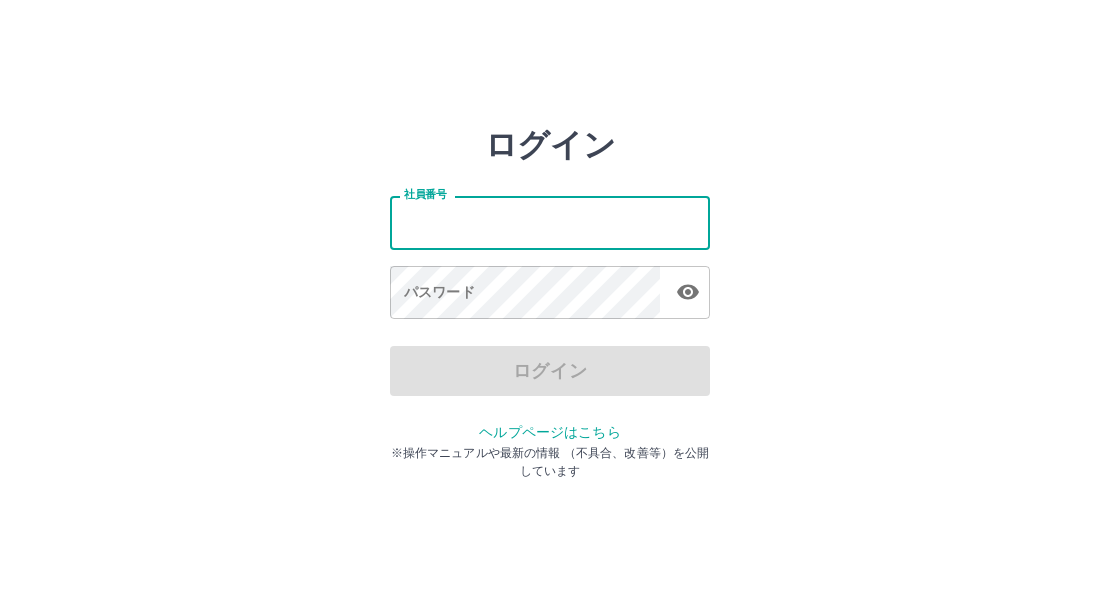 type on "*******" 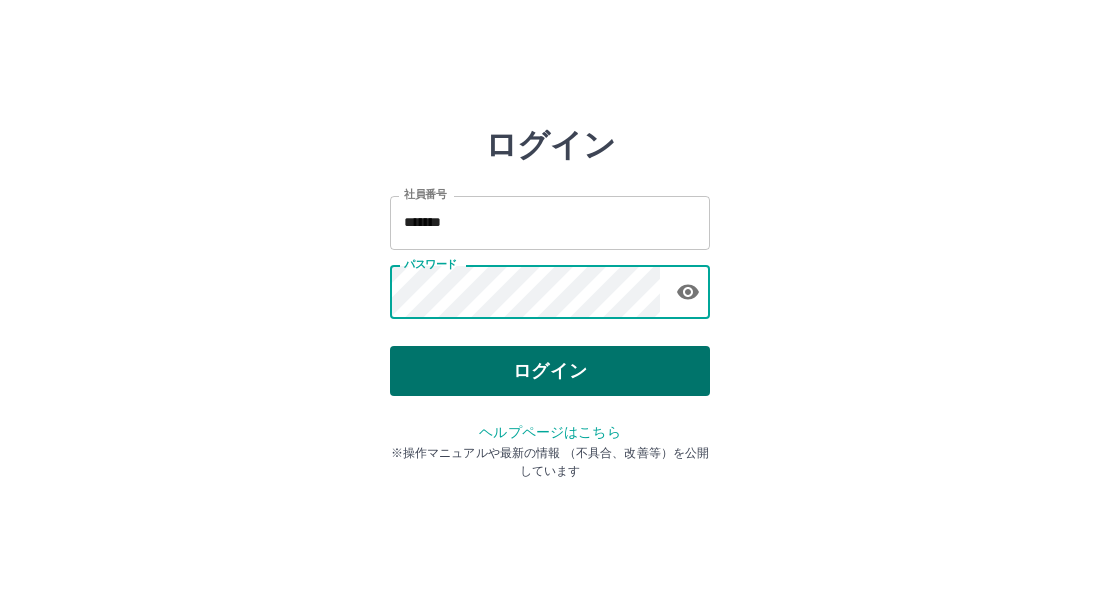 click on "ログイン" at bounding box center (550, 371) 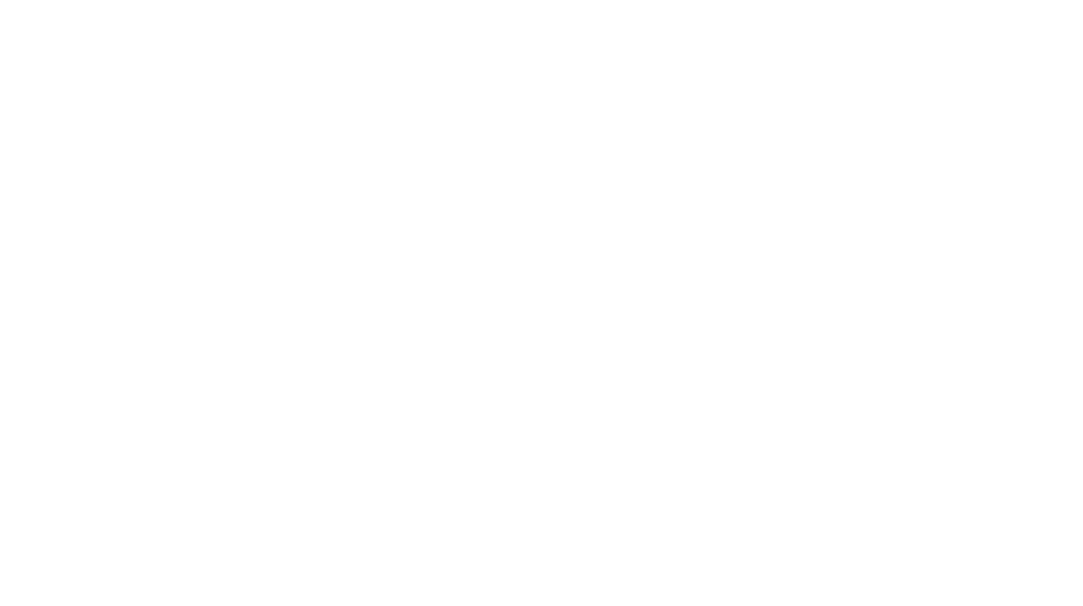 scroll, scrollTop: 0, scrollLeft: 0, axis: both 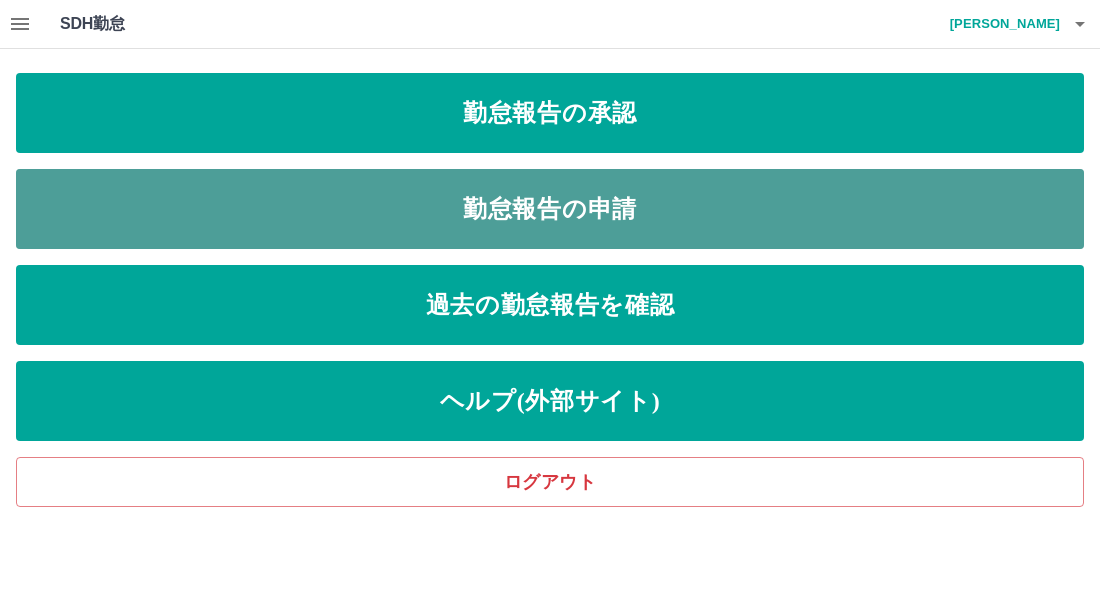 click on "勤怠報告の申請" at bounding box center (550, 209) 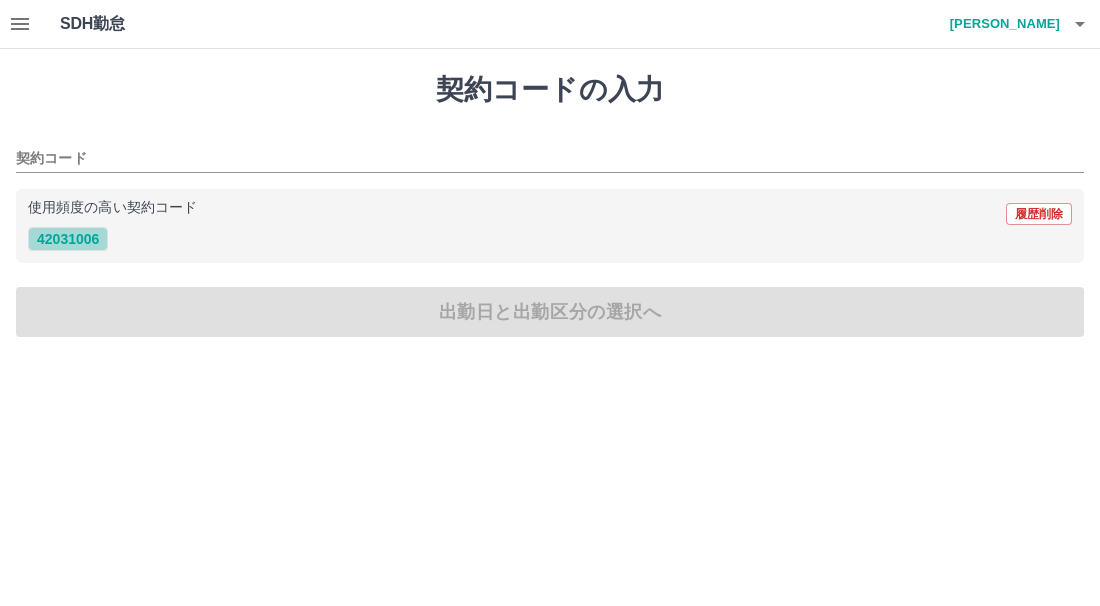 click on "42031006" at bounding box center [68, 239] 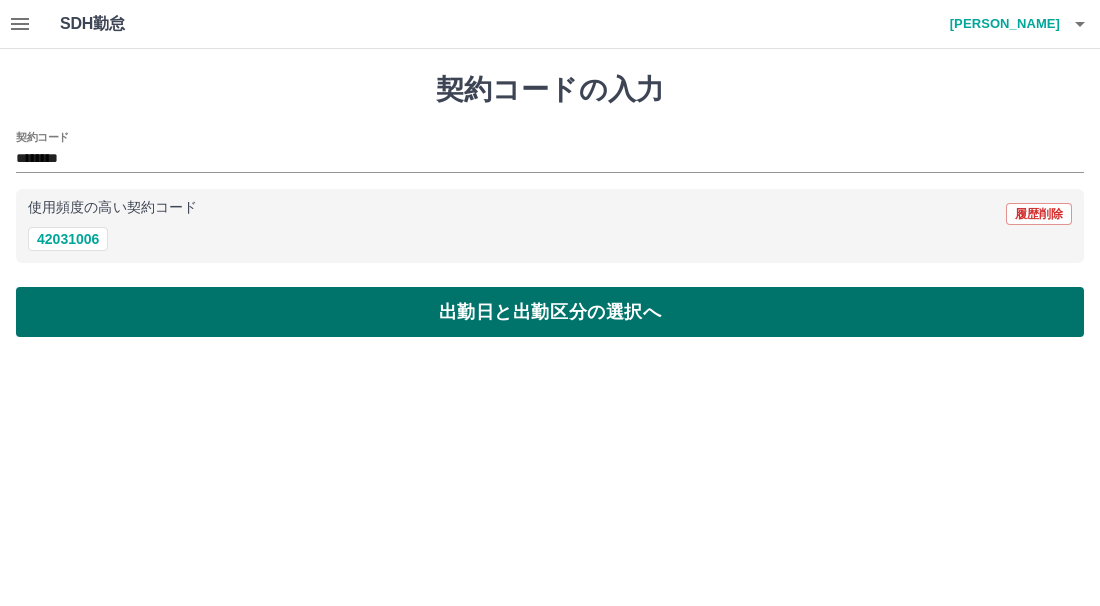 click on "出勤日と出勤区分の選択へ" at bounding box center (550, 312) 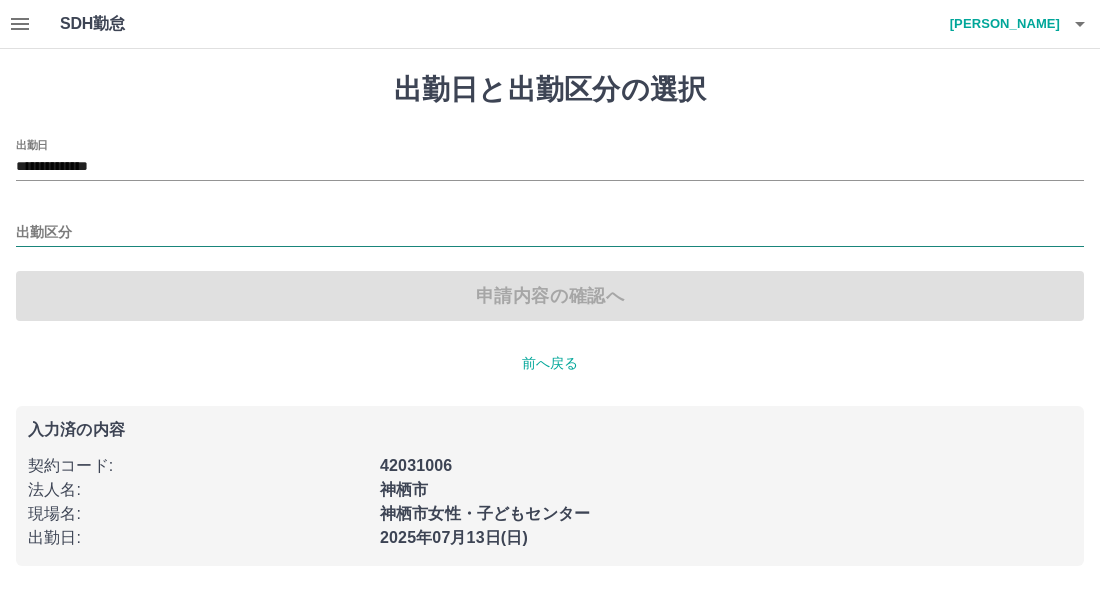 click on "出勤区分" at bounding box center (550, 233) 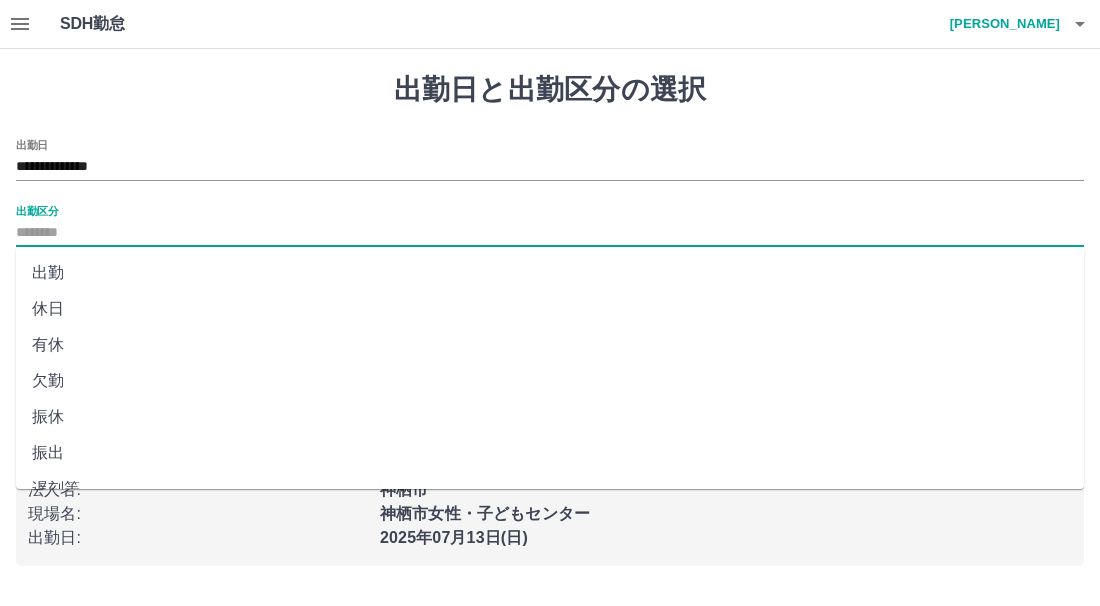 click on "出勤" at bounding box center [550, 273] 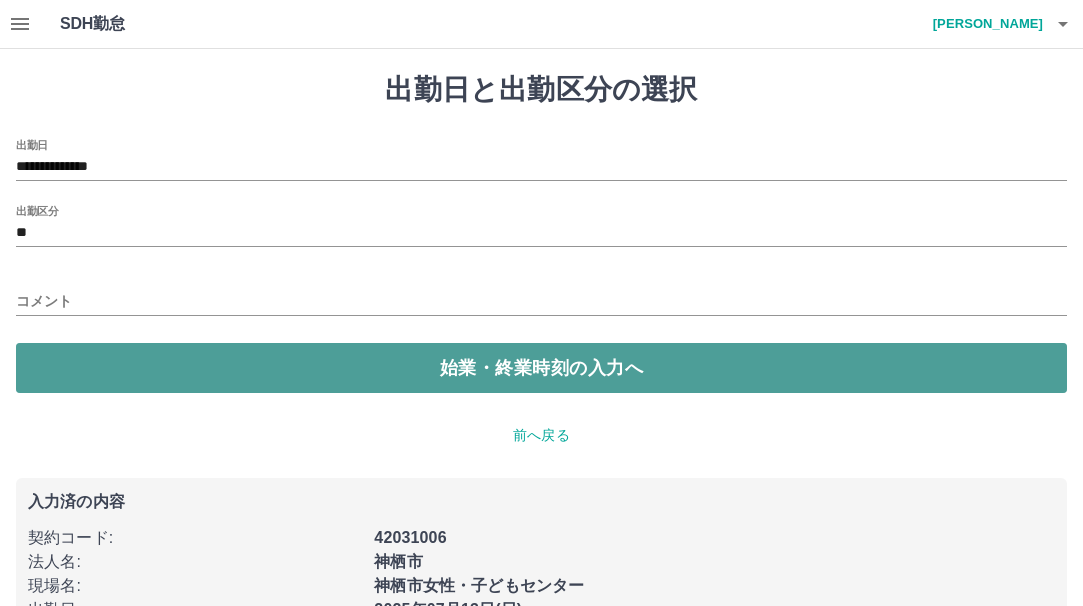 click on "始業・終業時刻の入力へ" at bounding box center (541, 368) 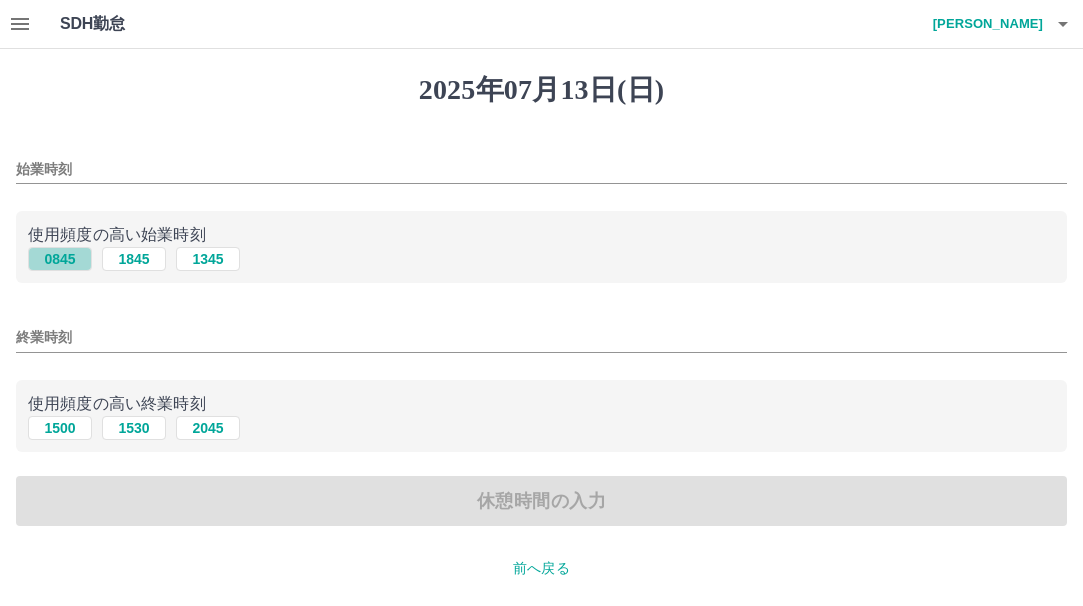 click on "0845" at bounding box center [60, 259] 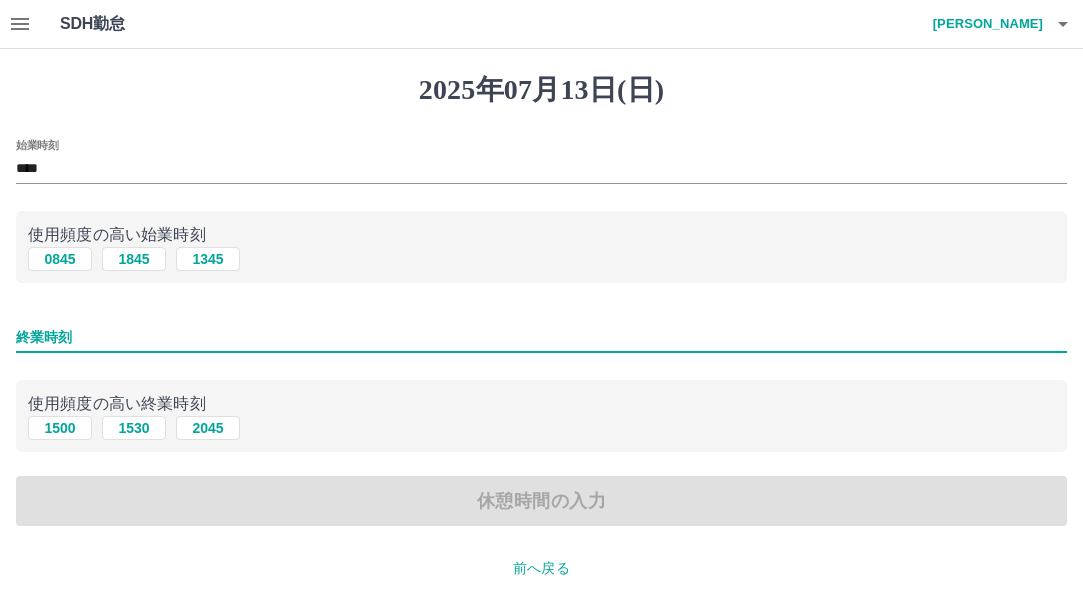 click on "終業時刻" at bounding box center [541, 337] 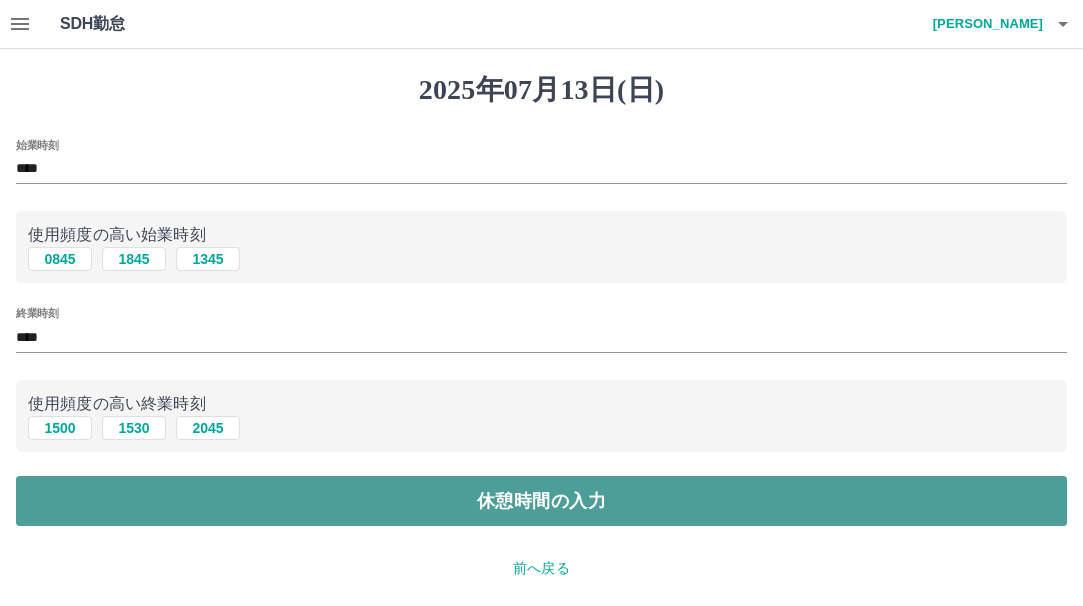 click on "休憩時間の入力" at bounding box center [541, 501] 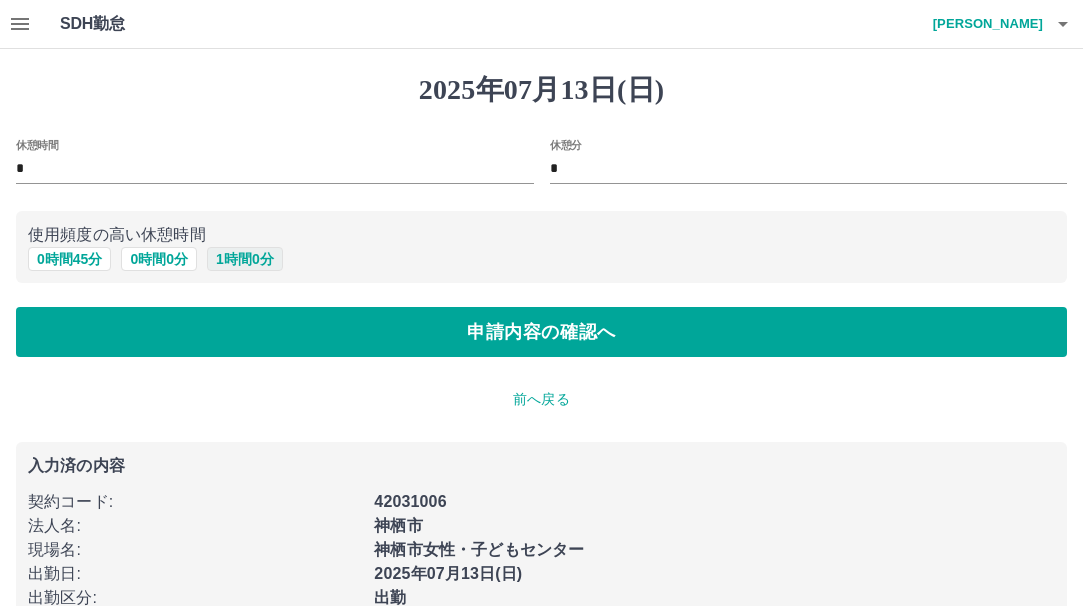 click on "1 時間 0 分" at bounding box center (245, 259) 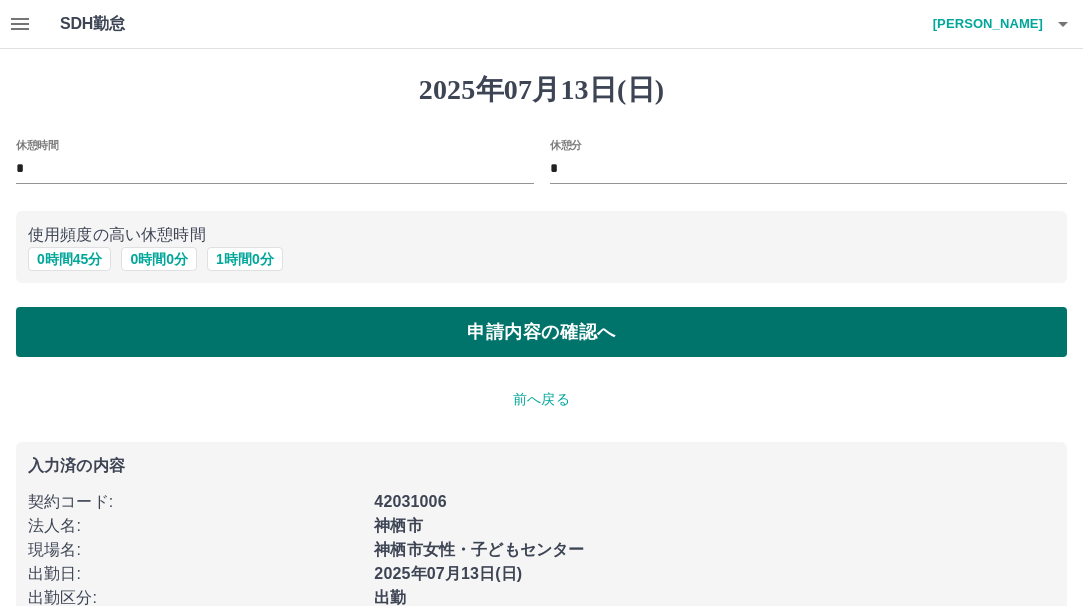 click on "申請内容の確認へ" at bounding box center [541, 332] 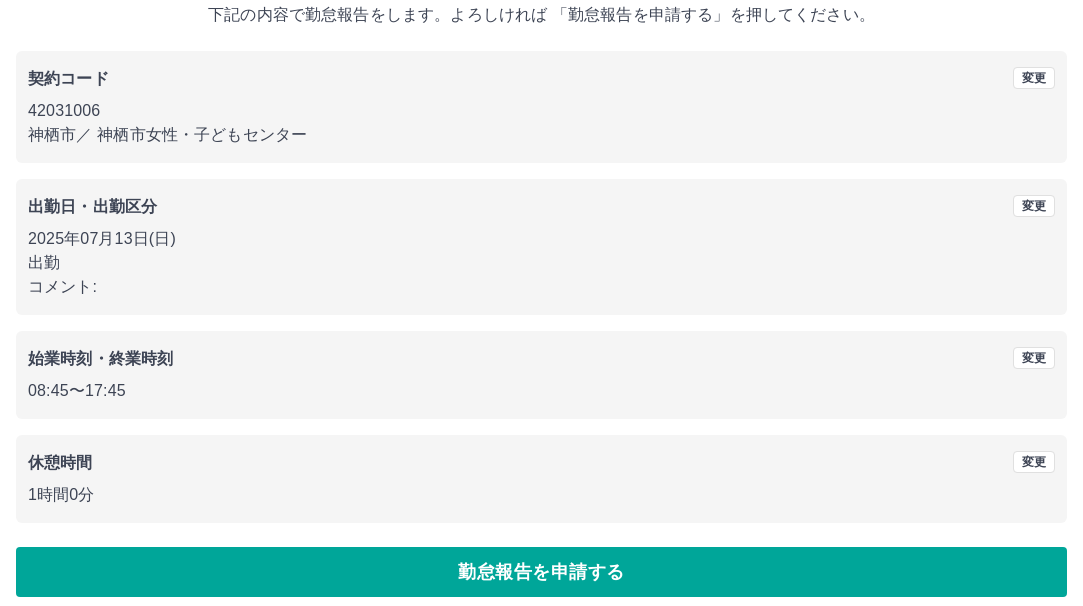 scroll, scrollTop: 143, scrollLeft: 0, axis: vertical 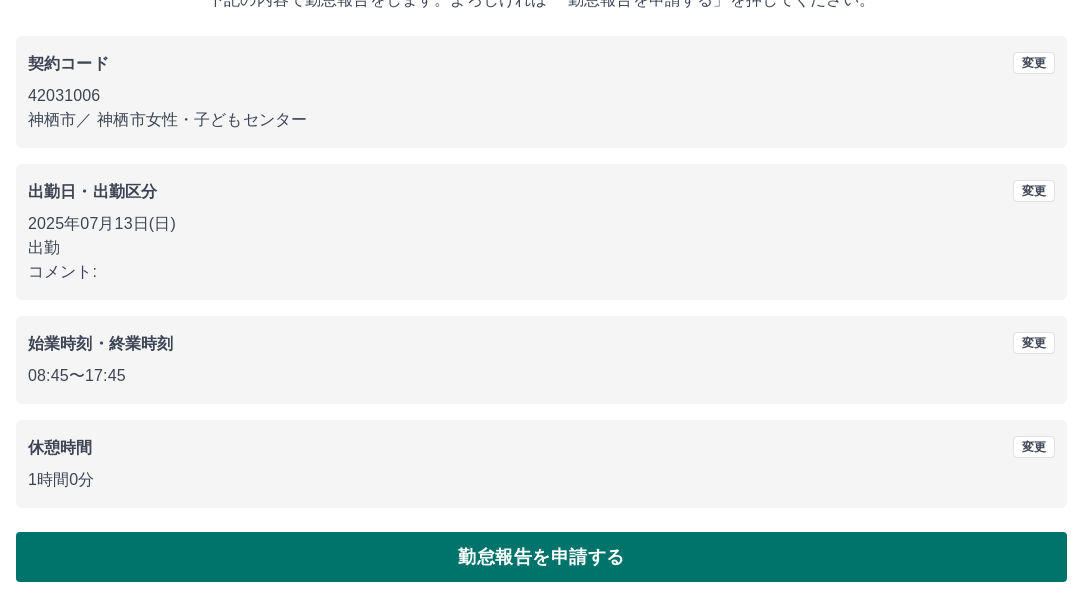 click on "勤怠報告を申請する" at bounding box center (541, 557) 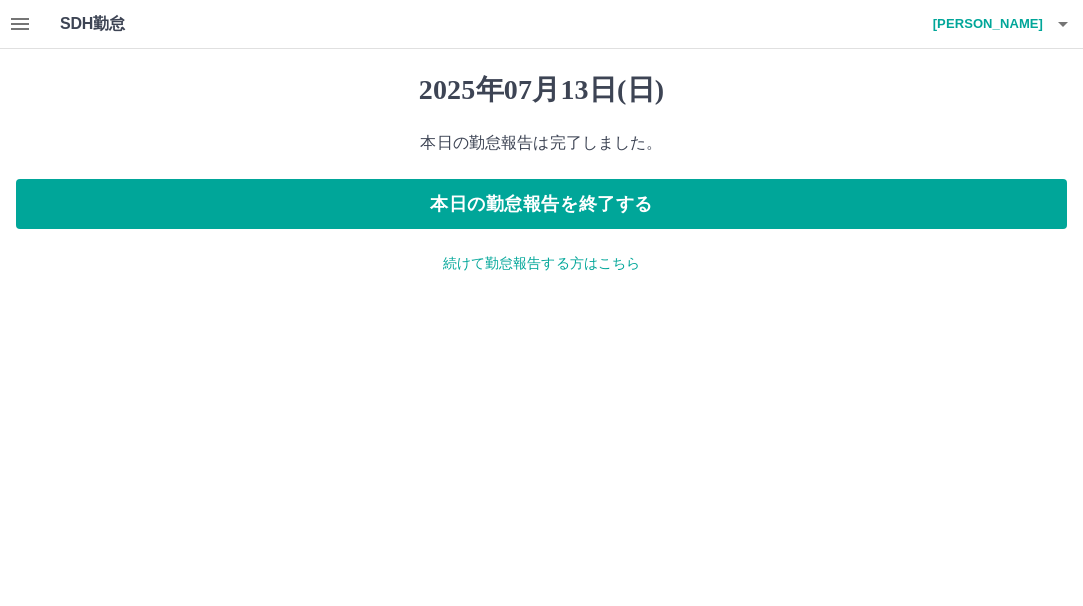 scroll, scrollTop: 0, scrollLeft: 0, axis: both 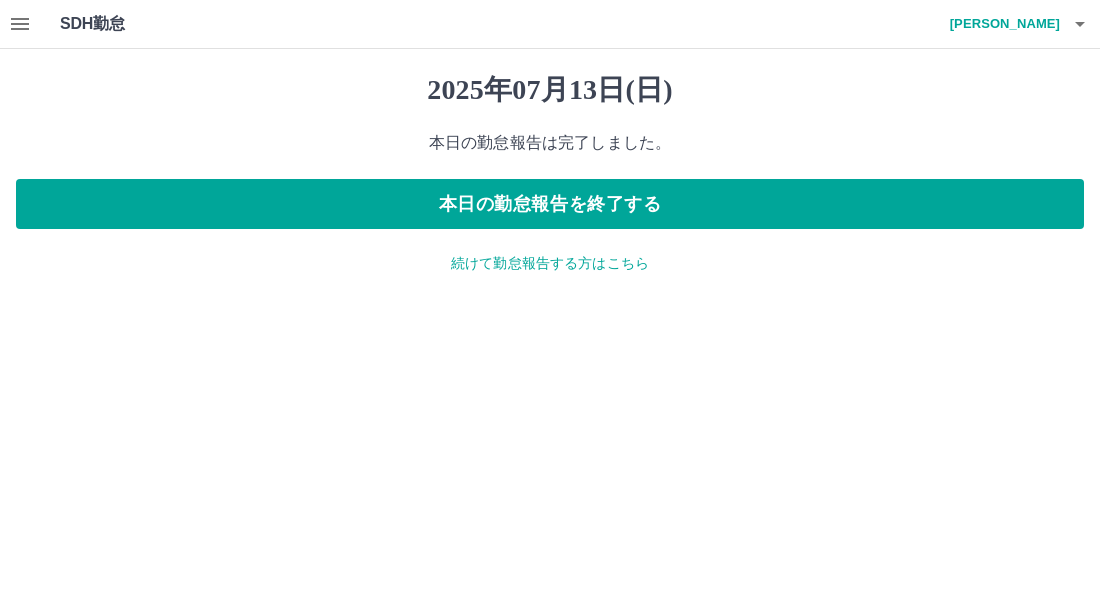 click 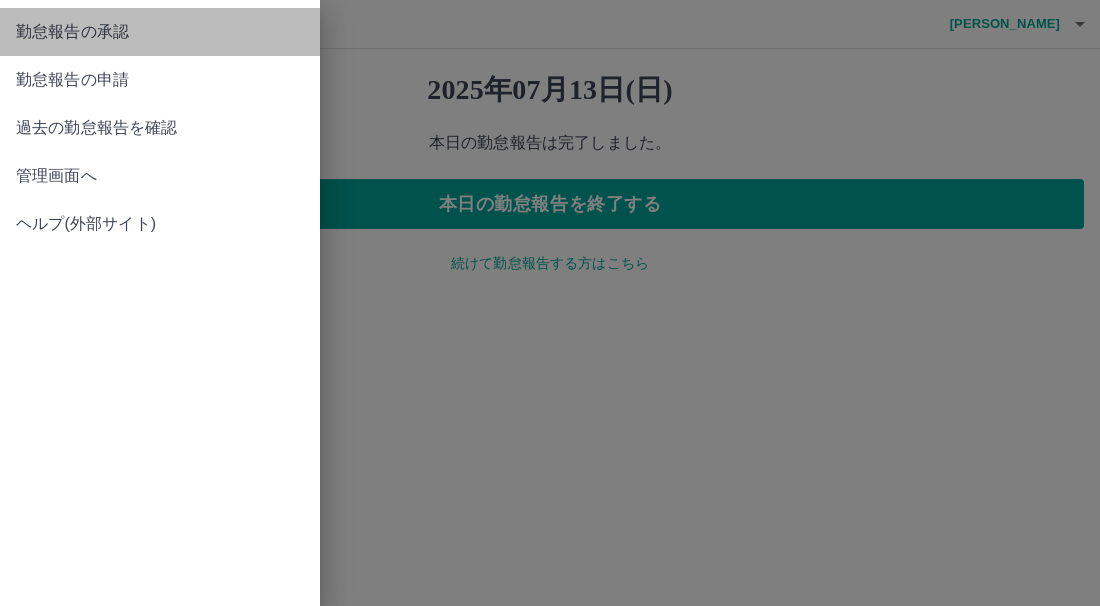click on "勤怠報告の承認" at bounding box center [160, 32] 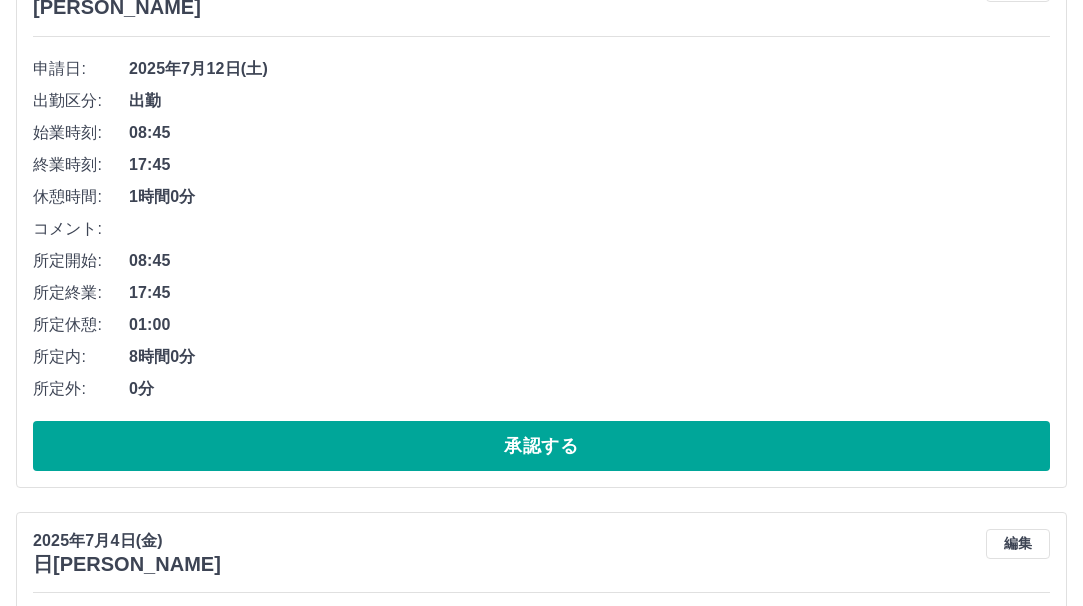 scroll, scrollTop: 6300, scrollLeft: 0, axis: vertical 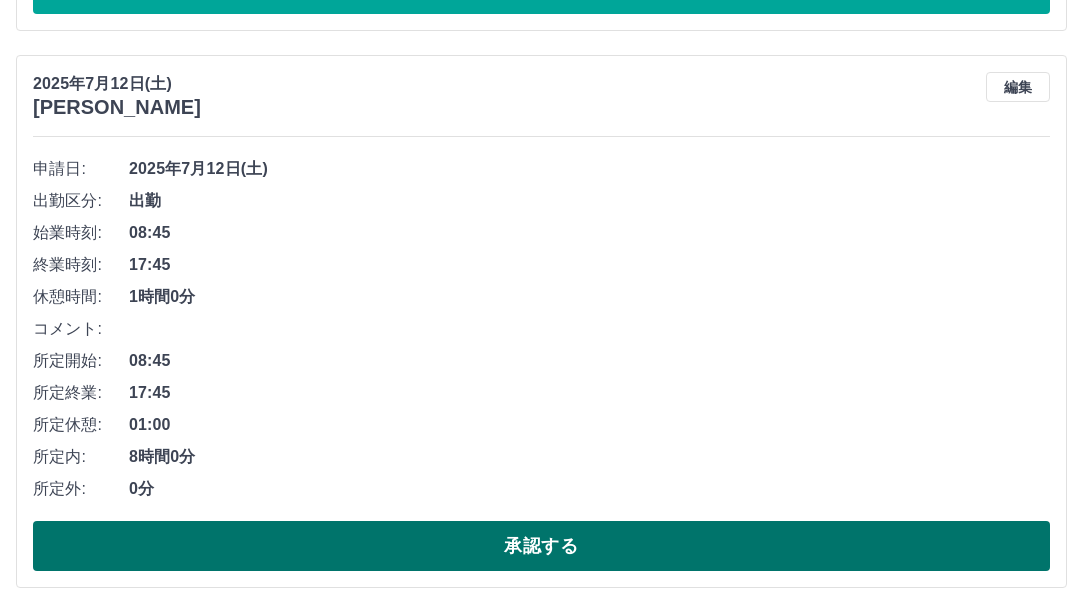 click on "承認する" at bounding box center (541, 546) 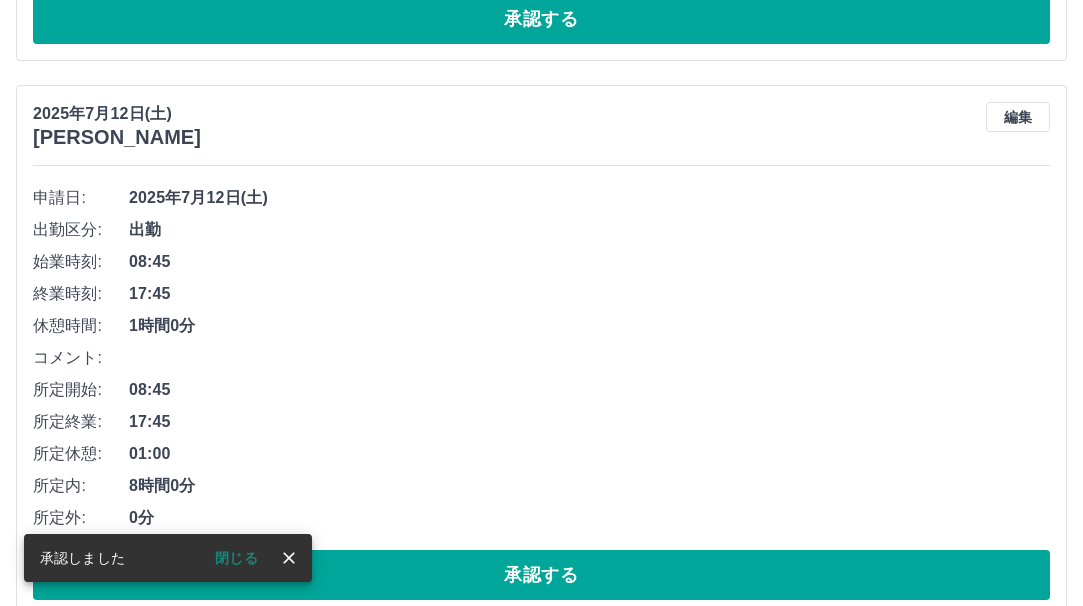 scroll, scrollTop: 5700, scrollLeft: 0, axis: vertical 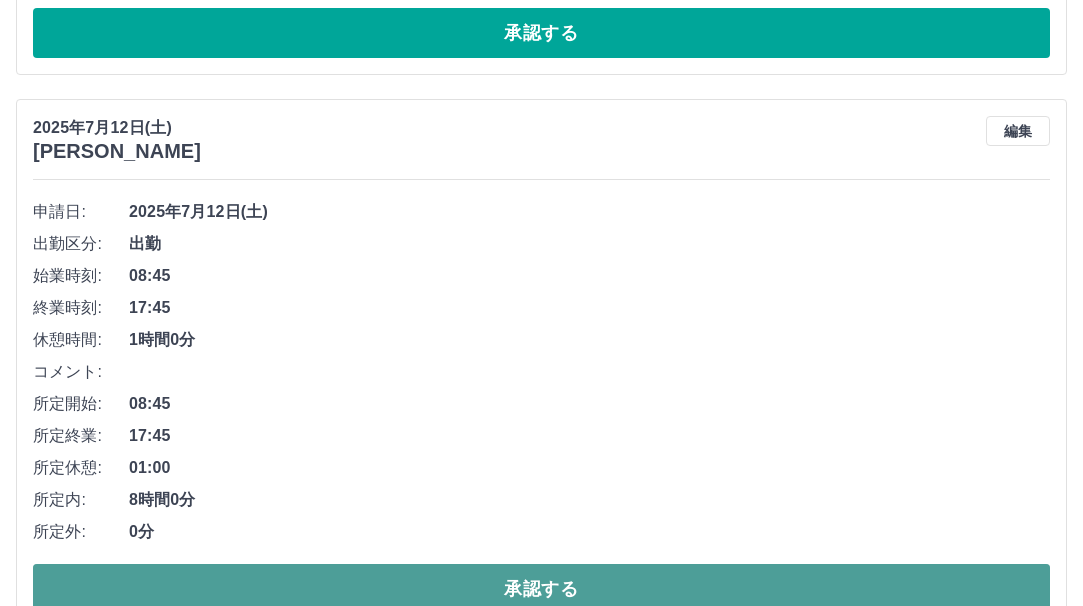 click on "承認する" at bounding box center (541, 589) 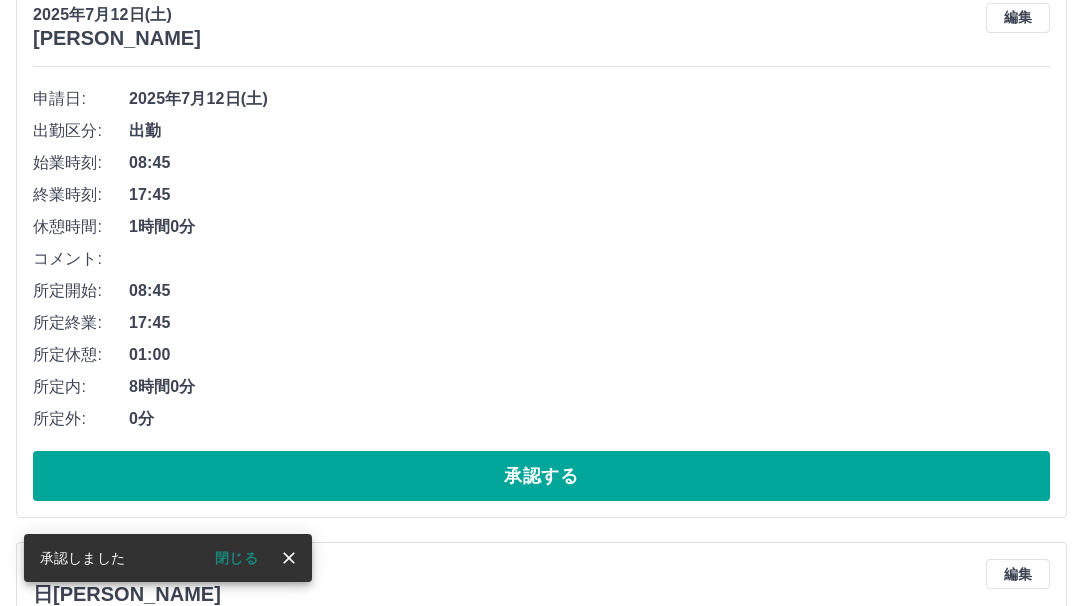 scroll, scrollTop: 5200, scrollLeft: 0, axis: vertical 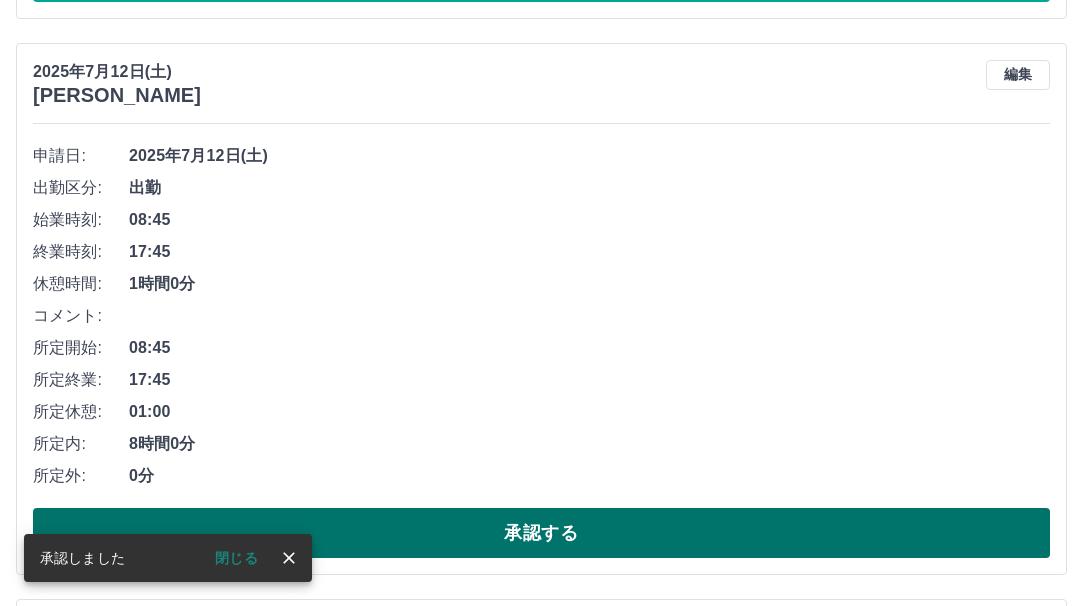 click on "承認する" at bounding box center (541, 533) 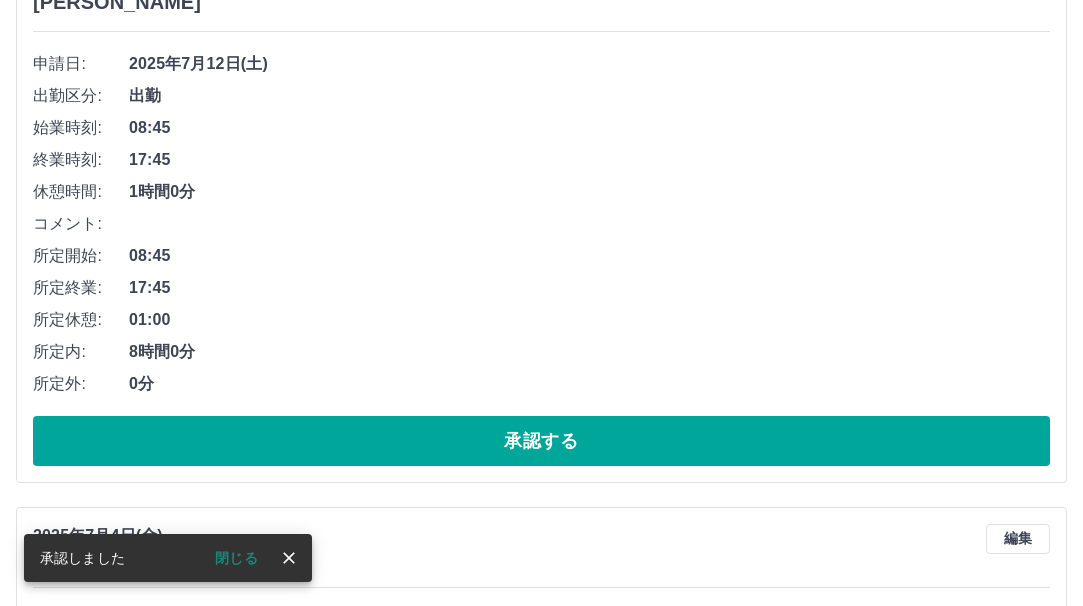 scroll, scrollTop: 4700, scrollLeft: 0, axis: vertical 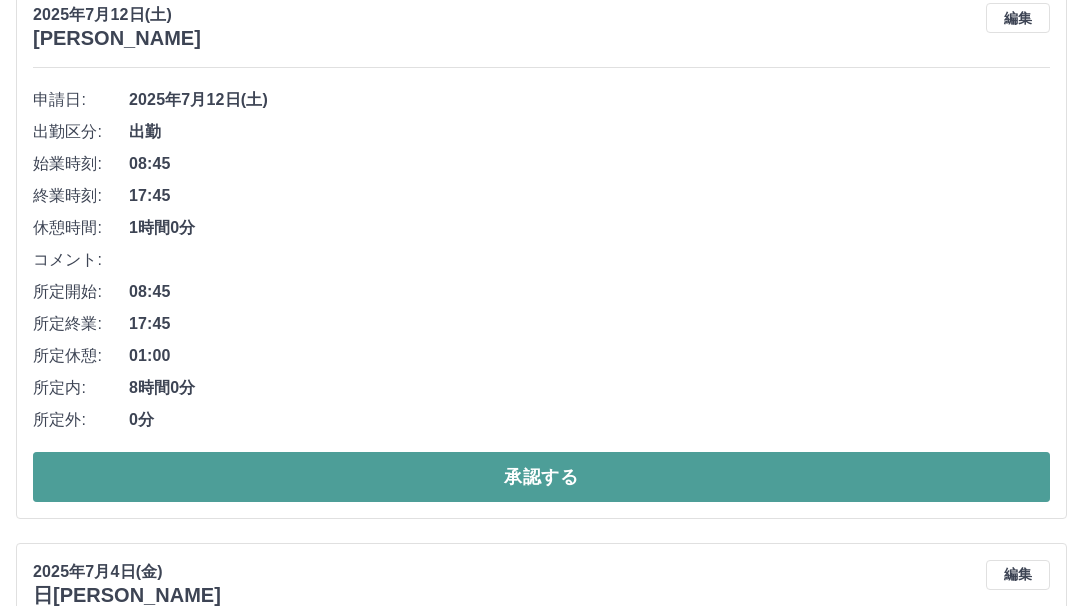 click on "承認する" at bounding box center [541, 477] 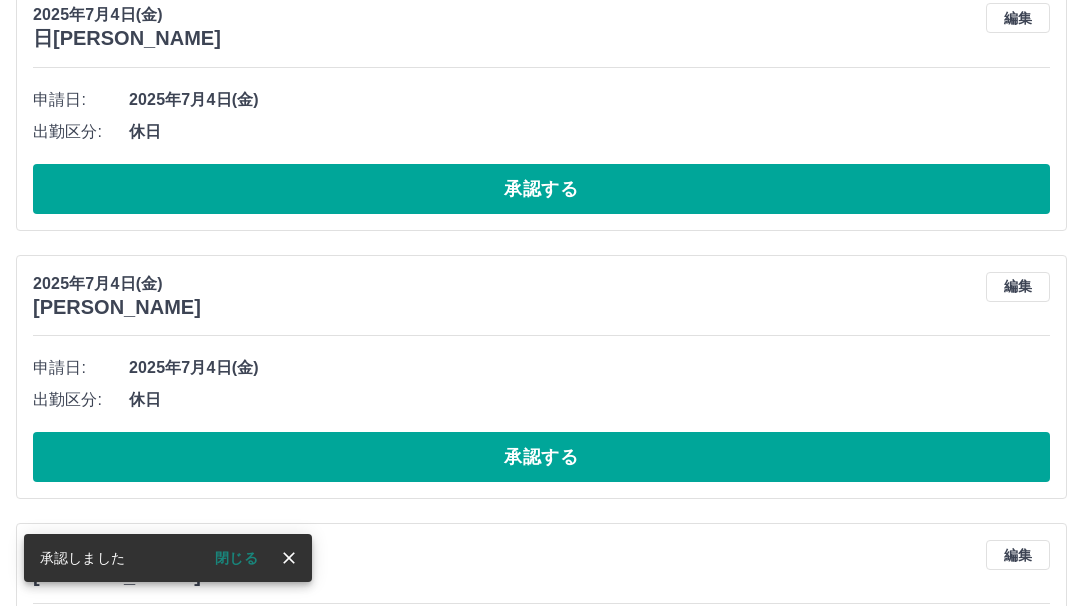 scroll, scrollTop: 4143, scrollLeft: 0, axis: vertical 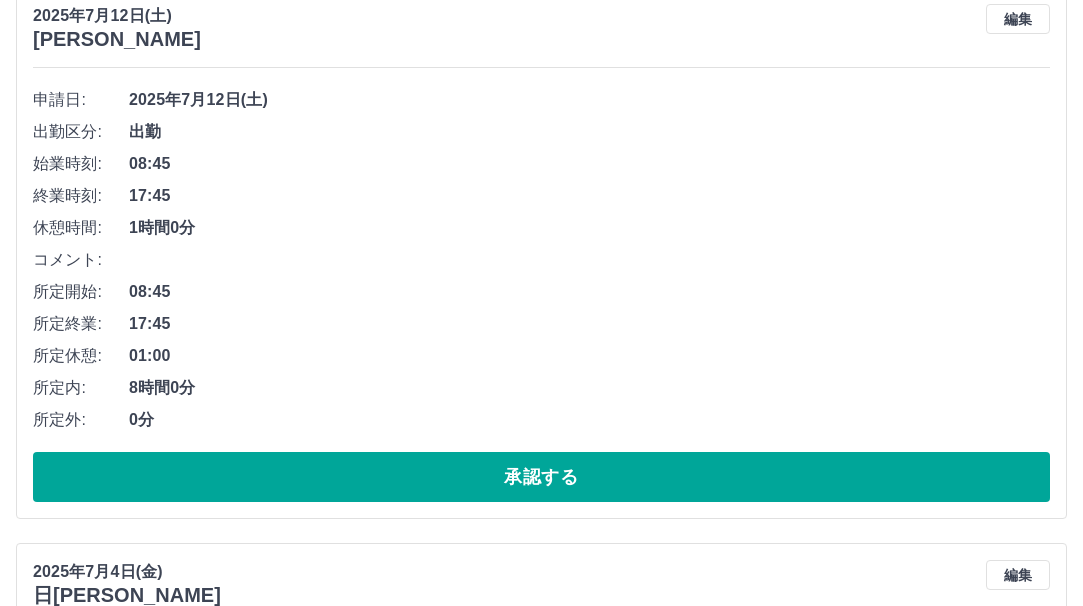 click on "承認する" at bounding box center (541, 477) 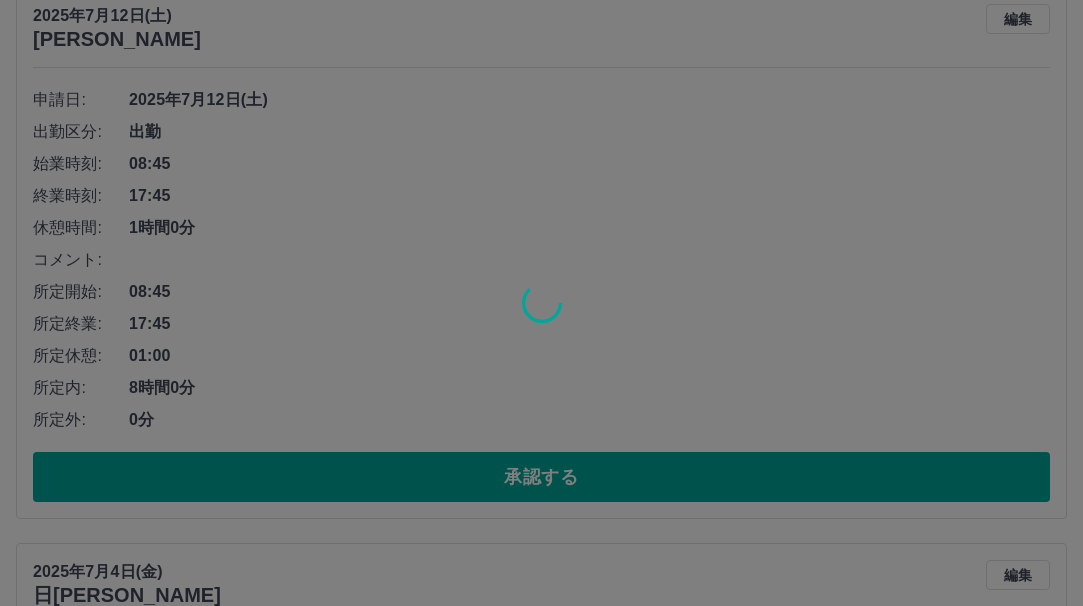 scroll, scrollTop: 3587, scrollLeft: 0, axis: vertical 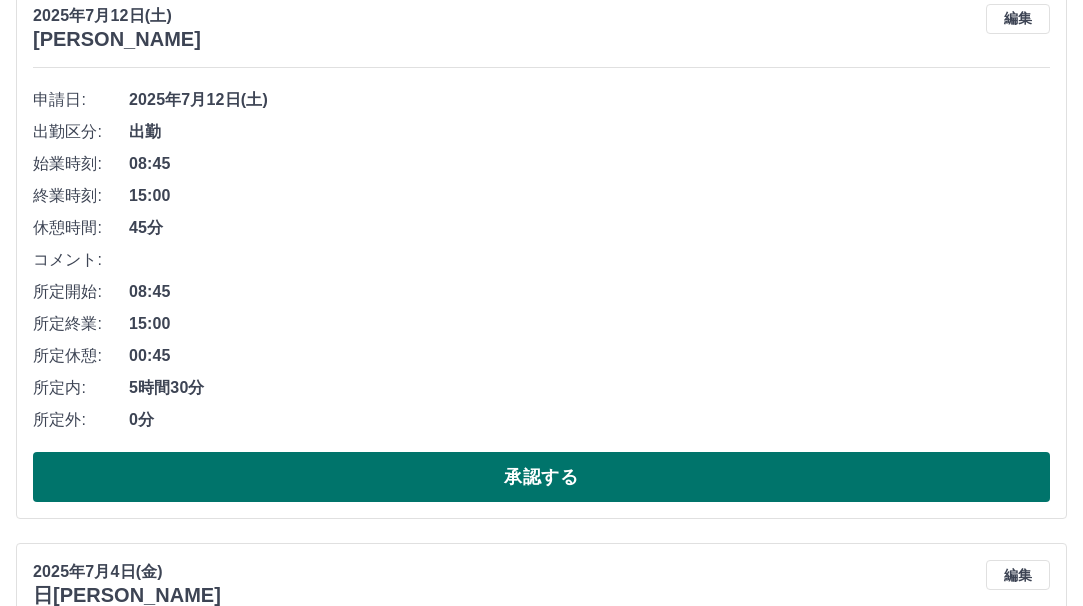 click on "承認する" at bounding box center (541, 477) 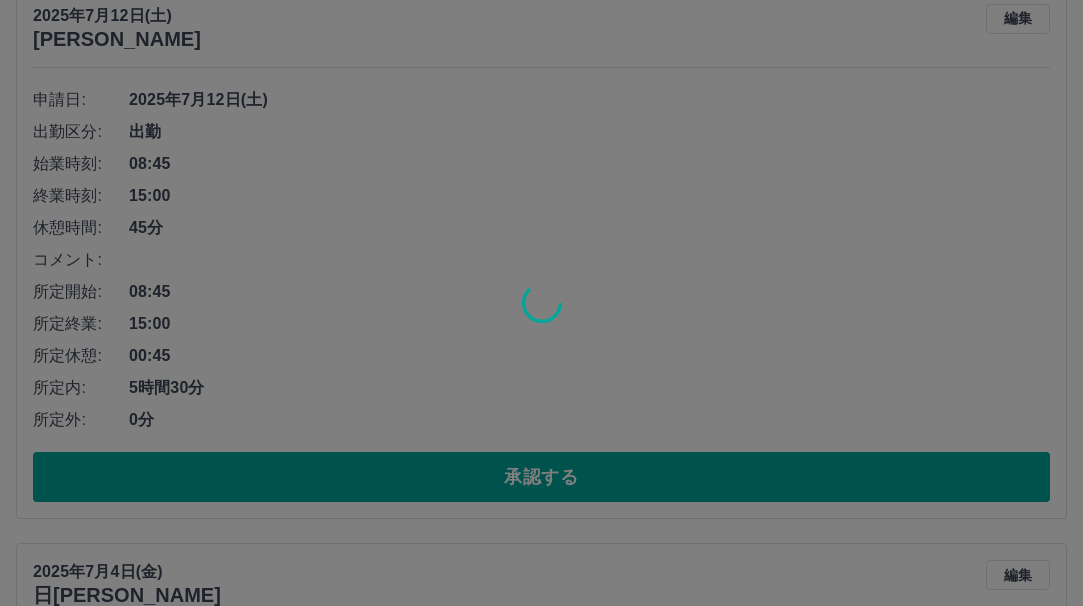 scroll, scrollTop: 3031, scrollLeft: 0, axis: vertical 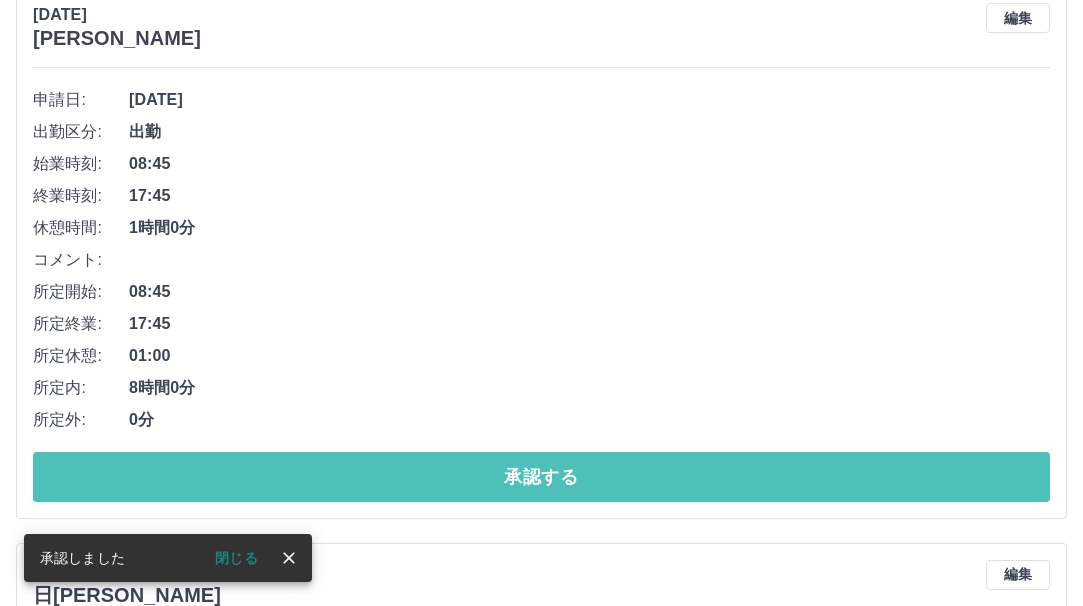 click on "承認する" at bounding box center [541, 477] 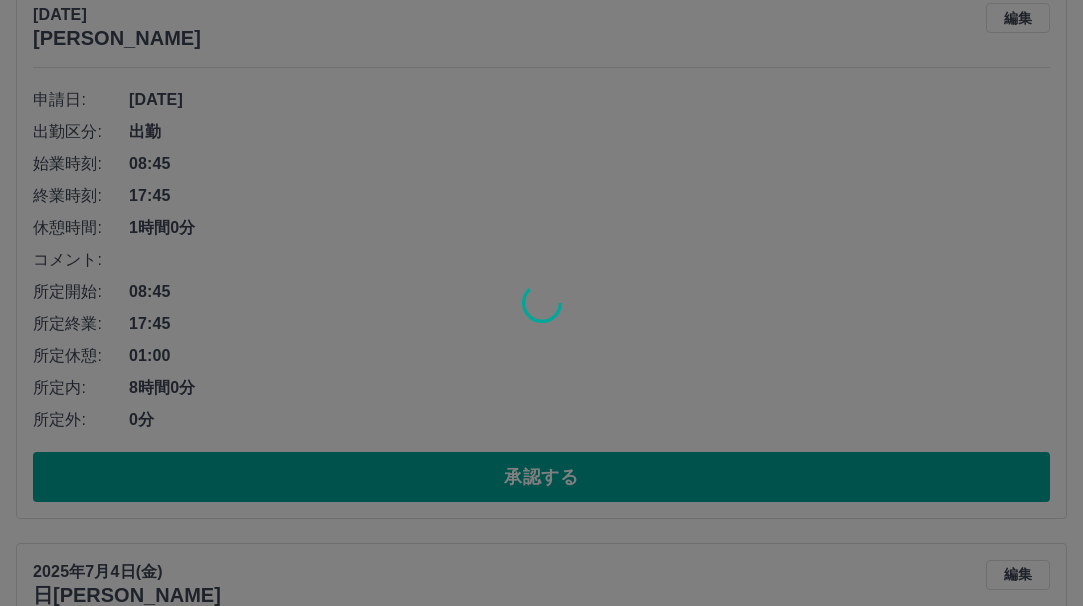 scroll, scrollTop: 2474, scrollLeft: 0, axis: vertical 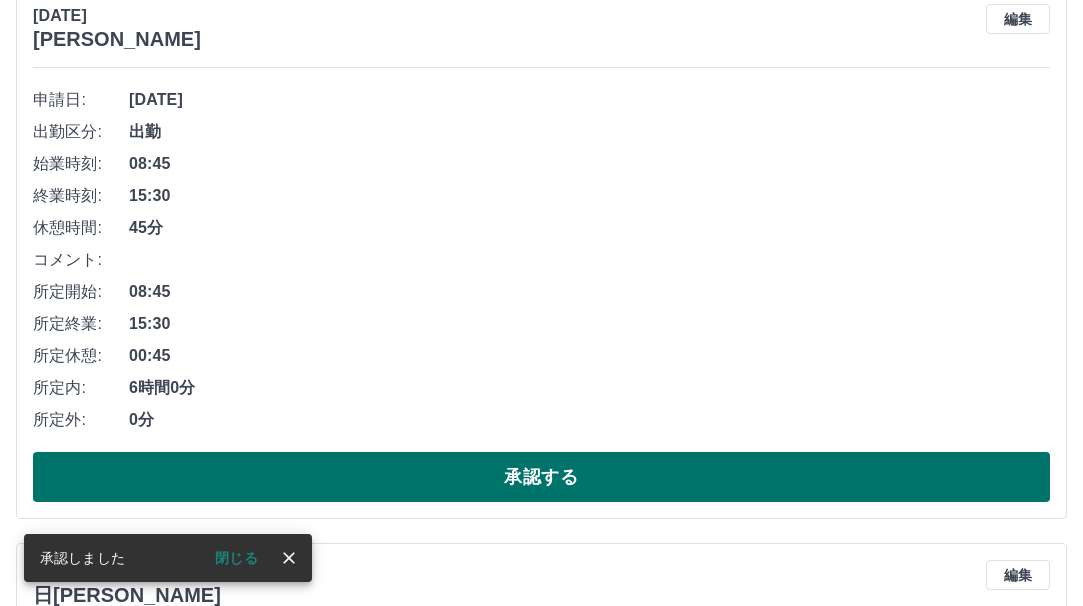 click on "承認する" at bounding box center (541, 477) 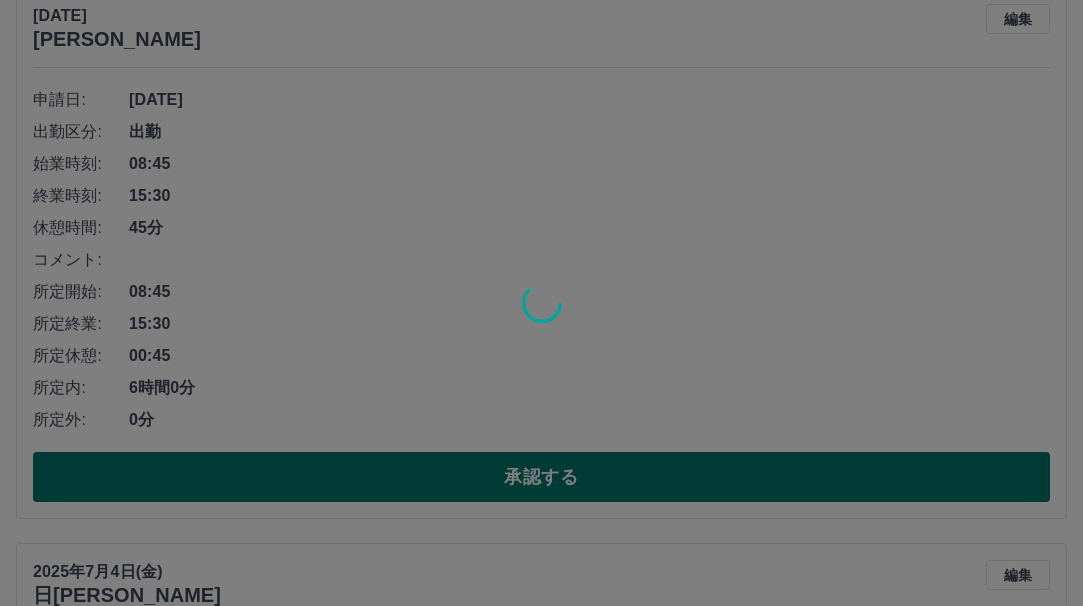 scroll, scrollTop: 1918, scrollLeft: 0, axis: vertical 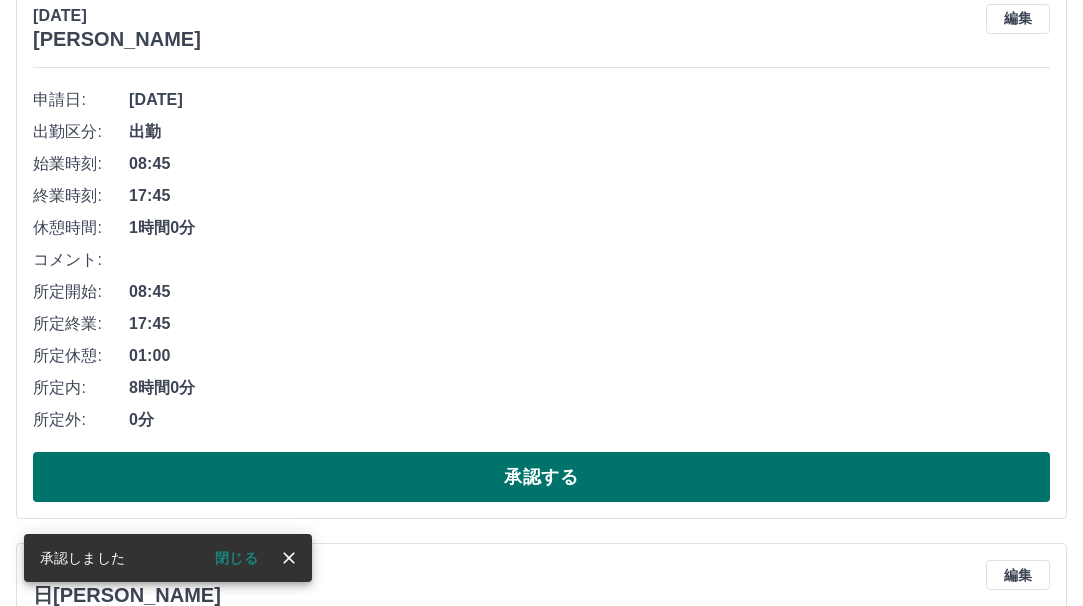 click on "承認する" at bounding box center (541, 477) 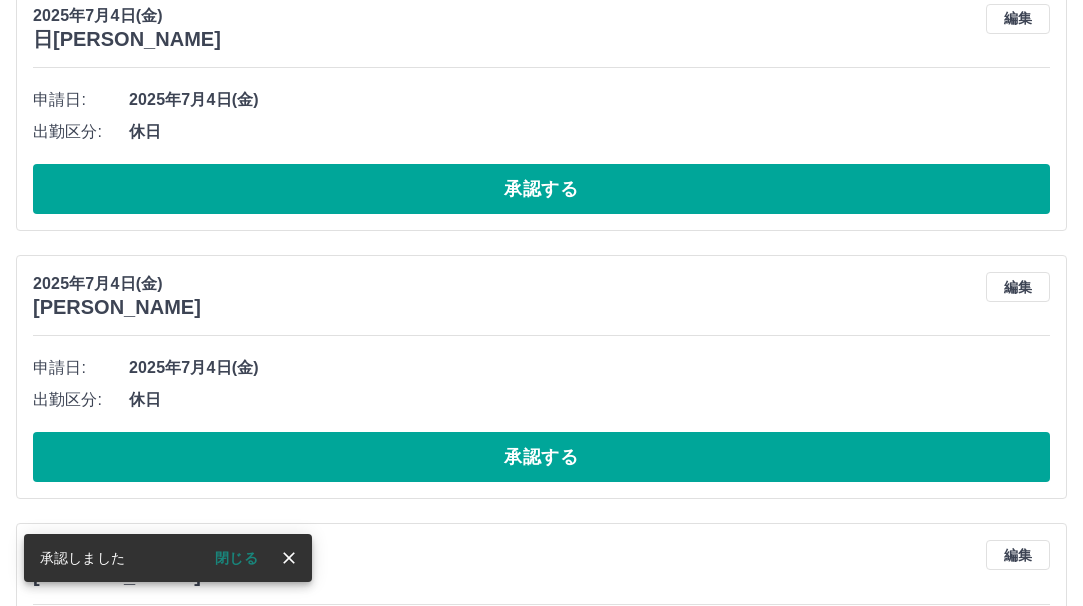 scroll, scrollTop: 1362, scrollLeft: 0, axis: vertical 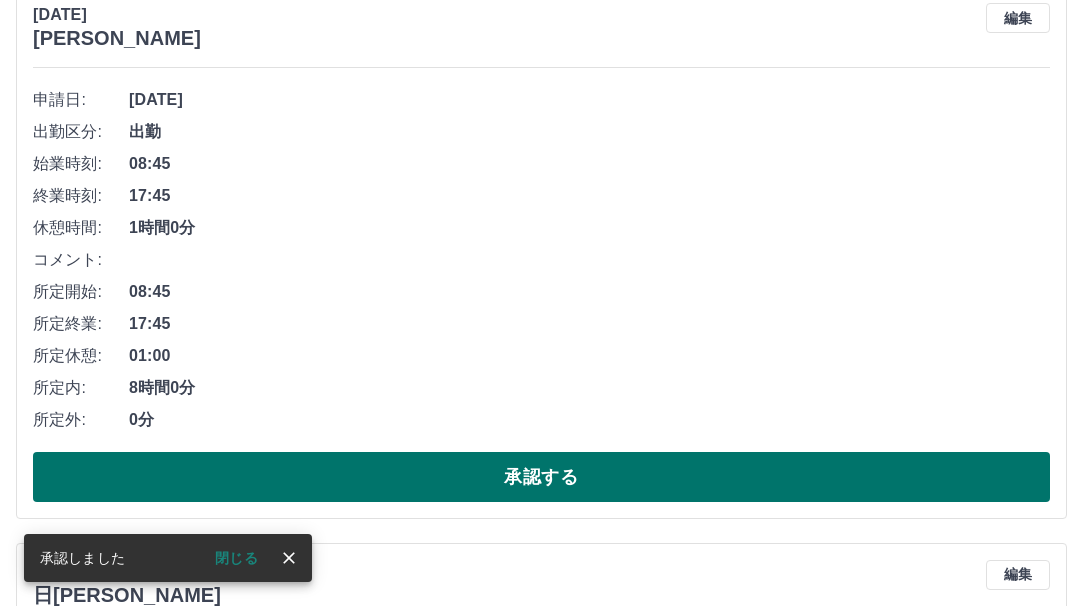 click on "承認する" at bounding box center (541, 477) 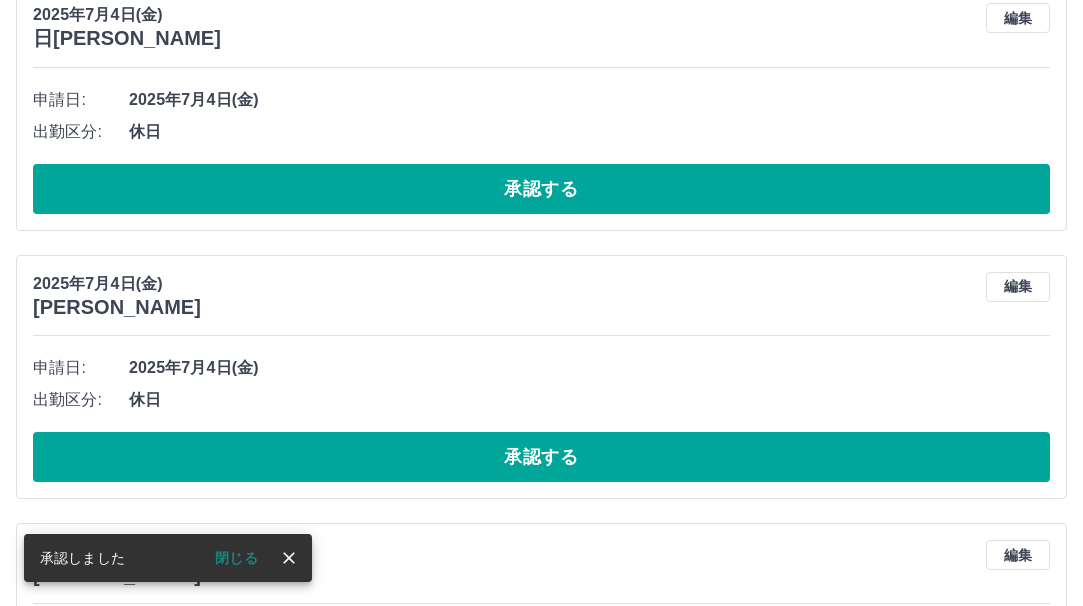scroll, scrollTop: 805, scrollLeft: 0, axis: vertical 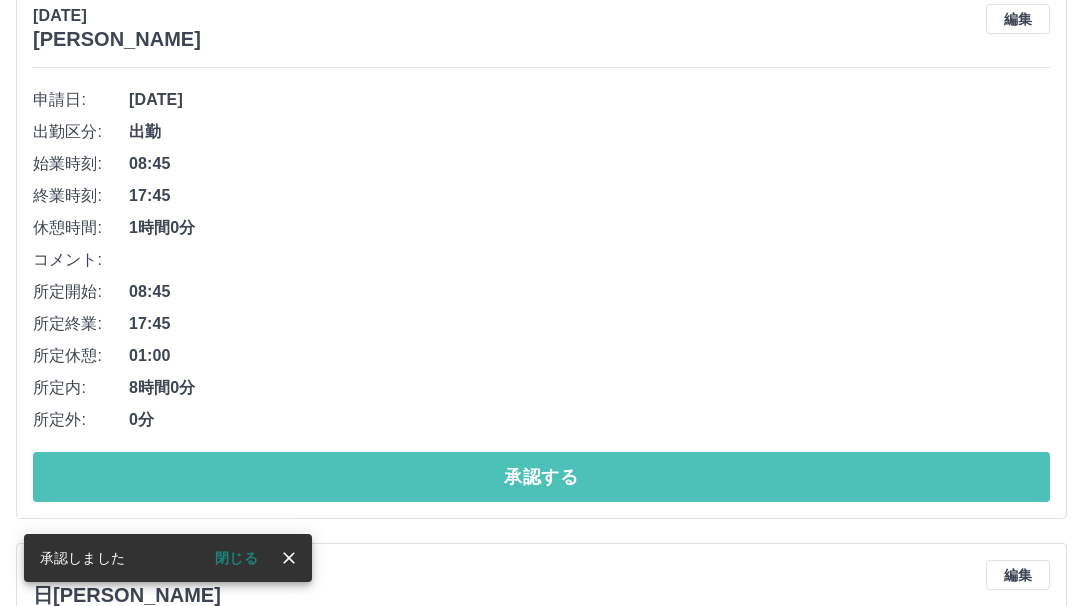 click on "承認する" at bounding box center (541, 477) 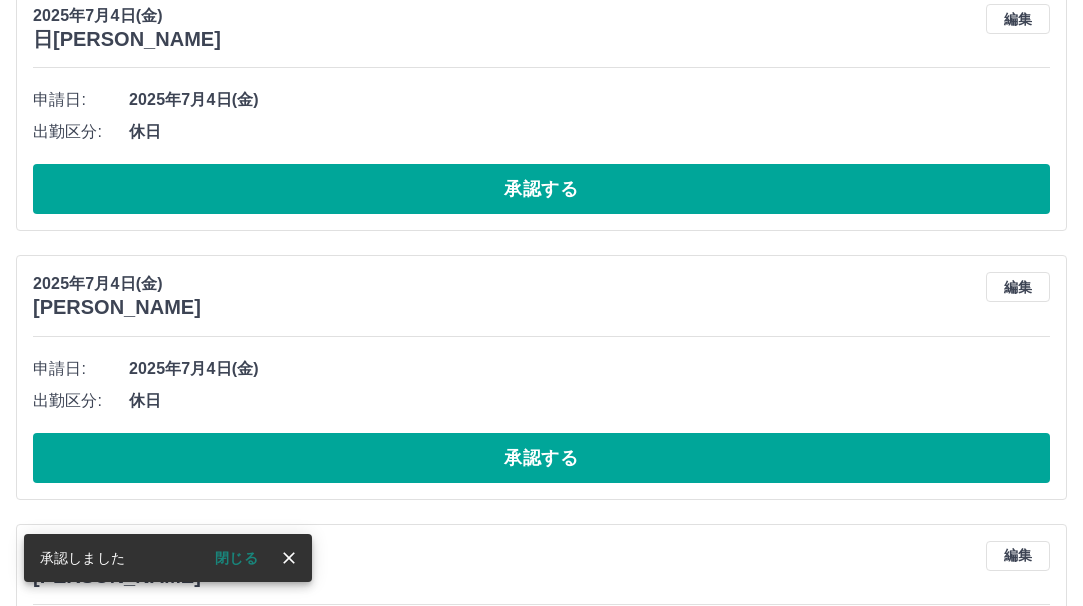 scroll, scrollTop: 249, scrollLeft: 0, axis: vertical 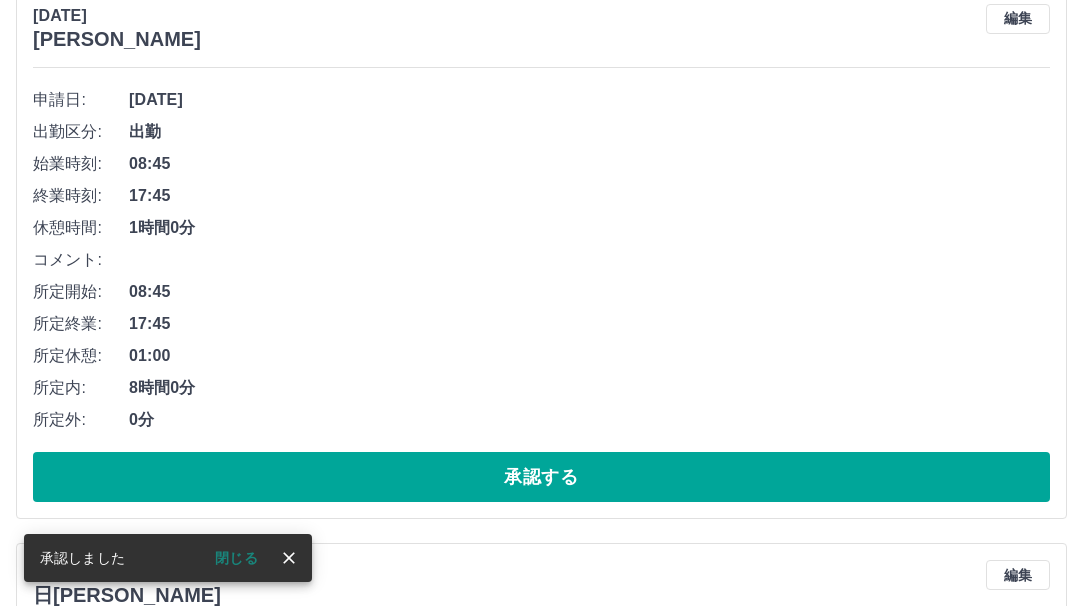 click on "承認する" at bounding box center (541, 477) 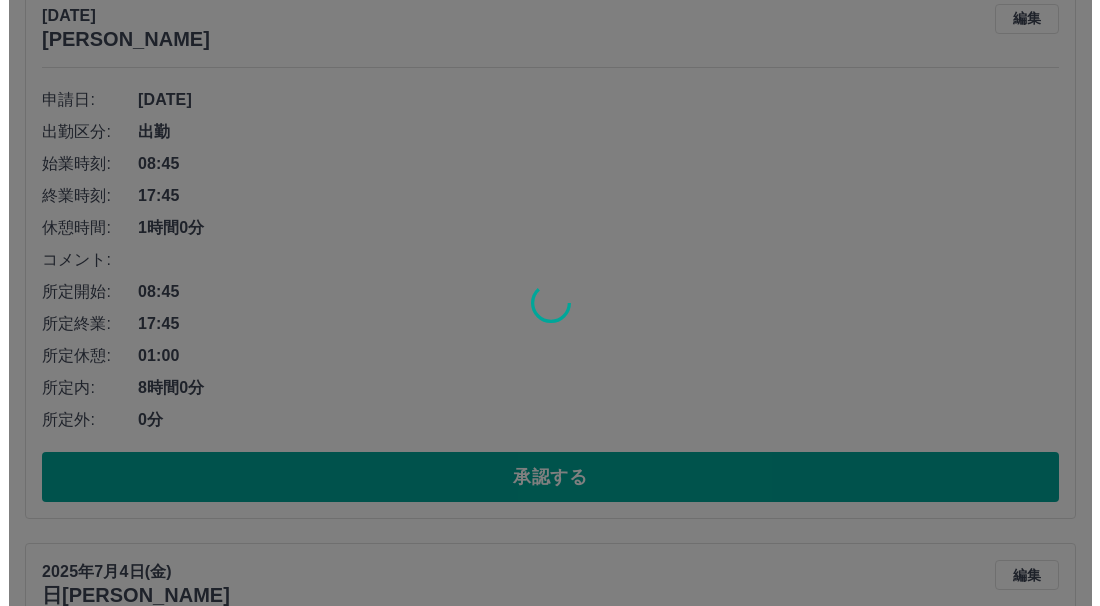 scroll, scrollTop: 0, scrollLeft: 0, axis: both 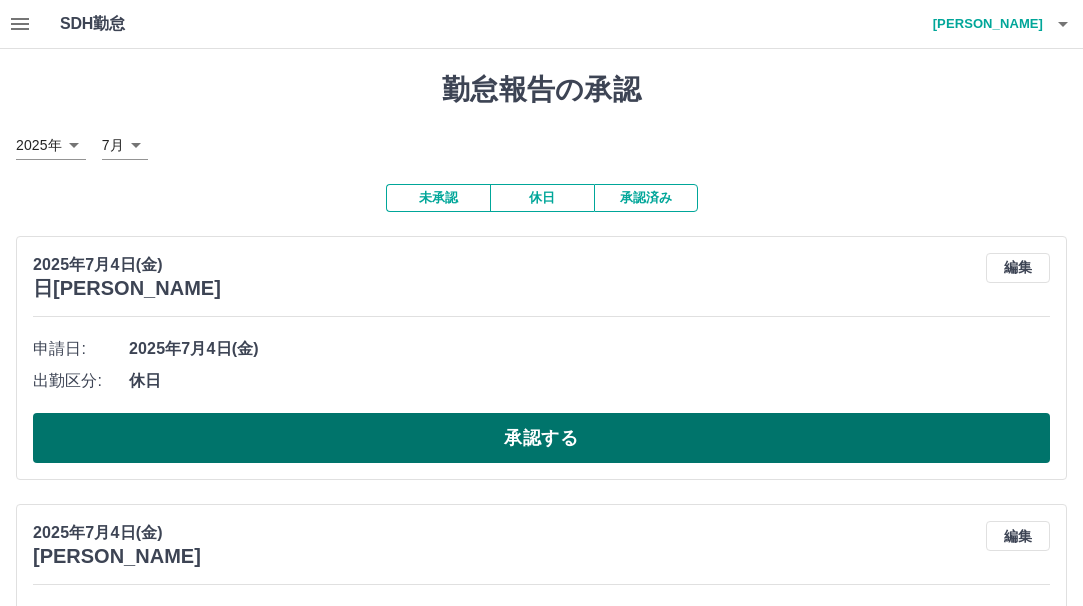 click on "承認する" at bounding box center [541, 438] 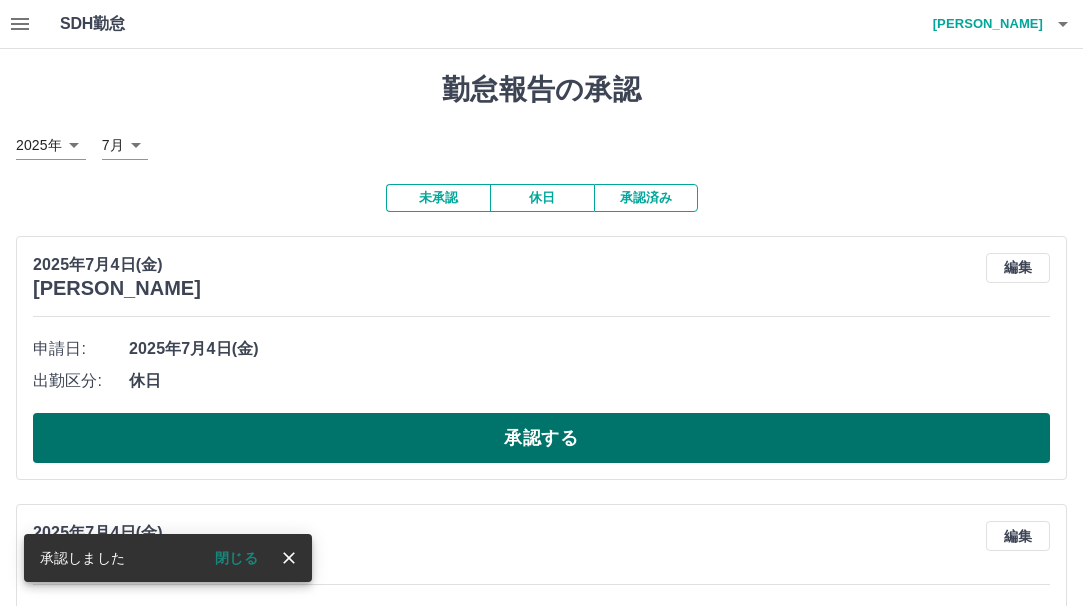 click on "承認する" at bounding box center [541, 438] 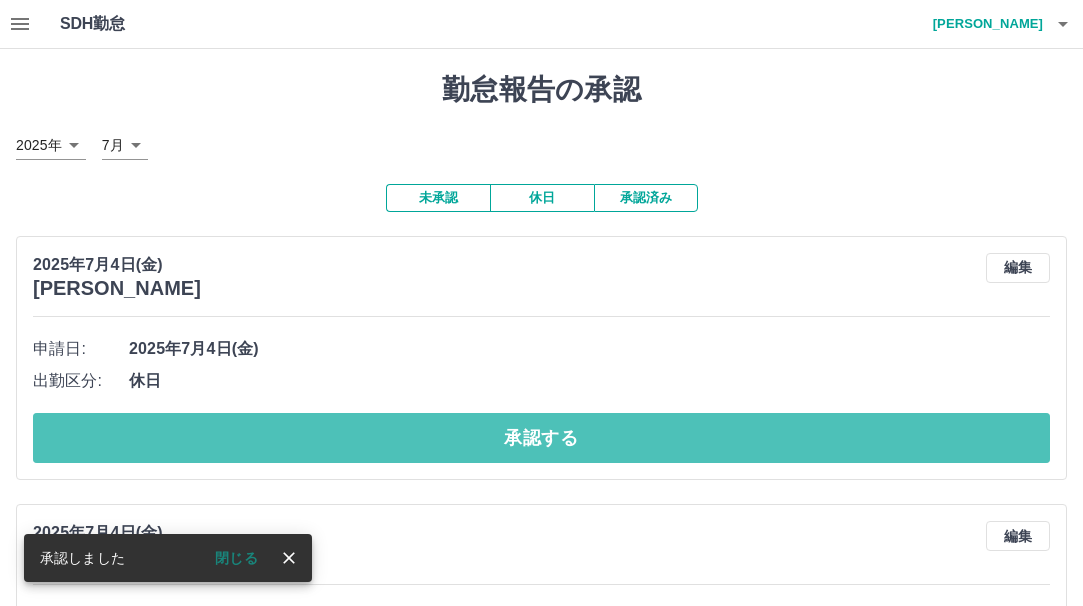 click on "承認する" at bounding box center (541, 438) 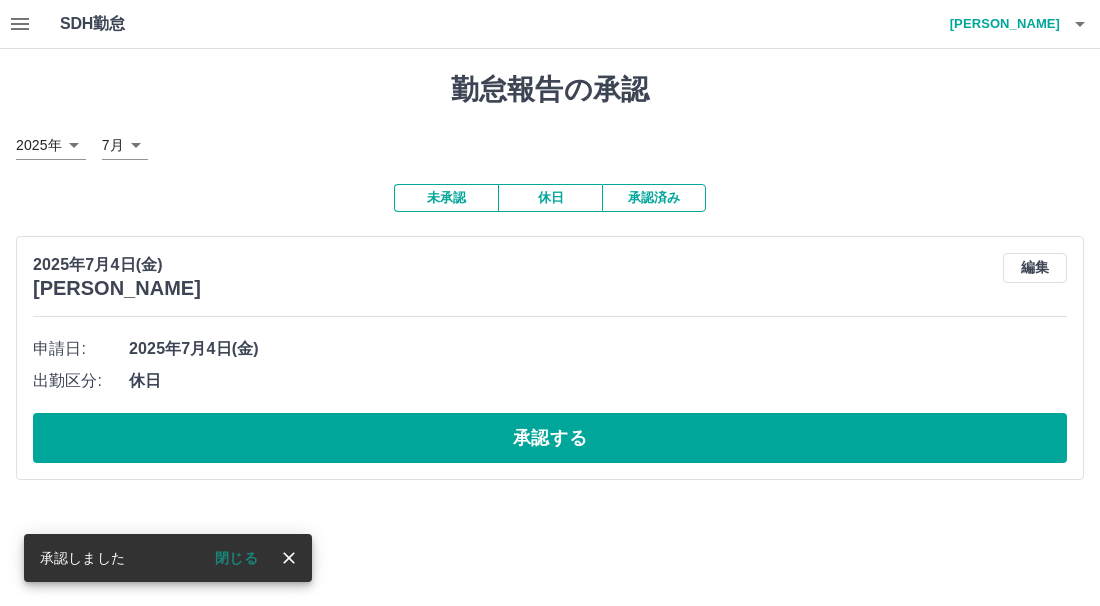 click on "承認する" at bounding box center (550, 438) 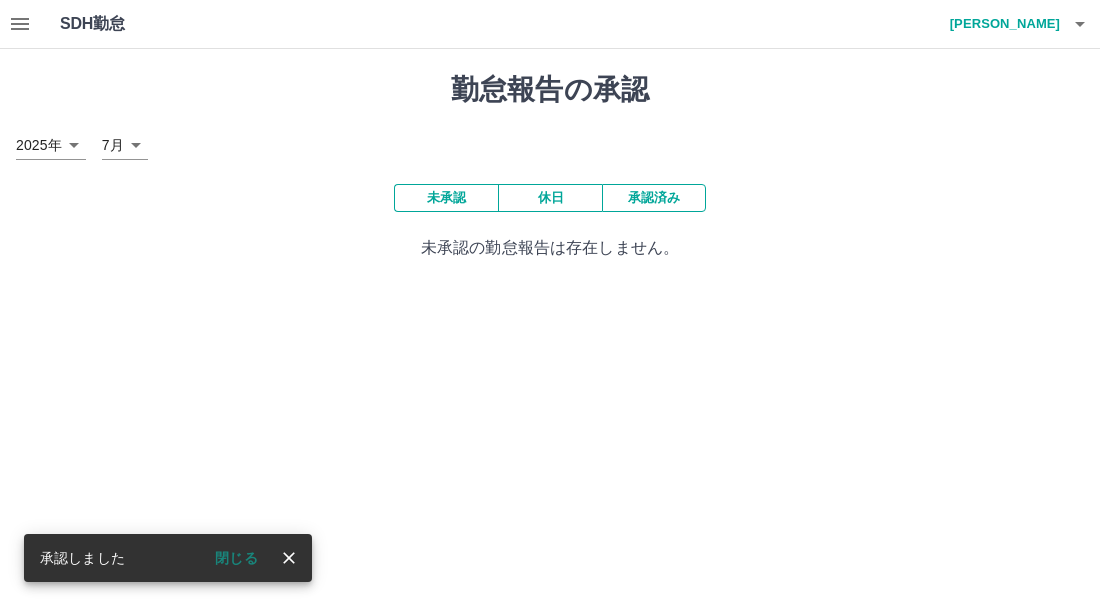 click 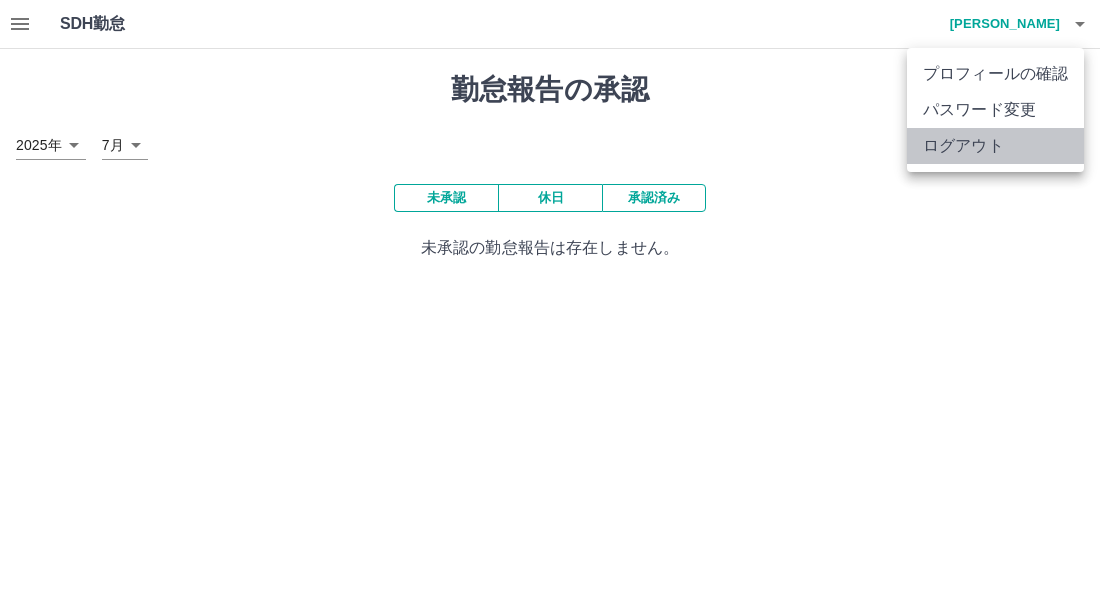 click on "ログアウト" at bounding box center [995, 146] 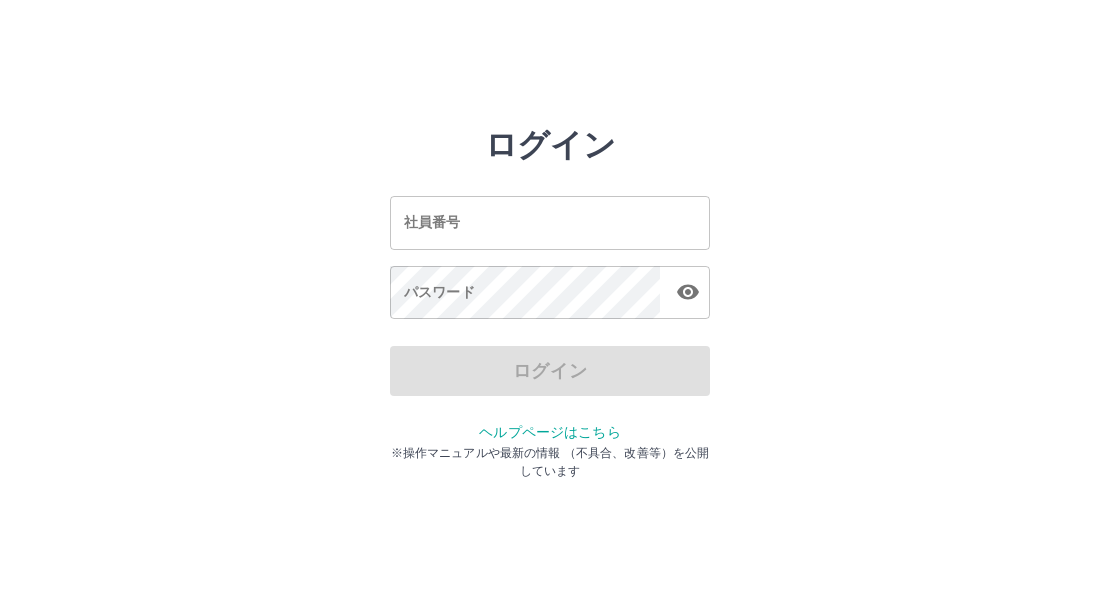 scroll, scrollTop: 0, scrollLeft: 0, axis: both 